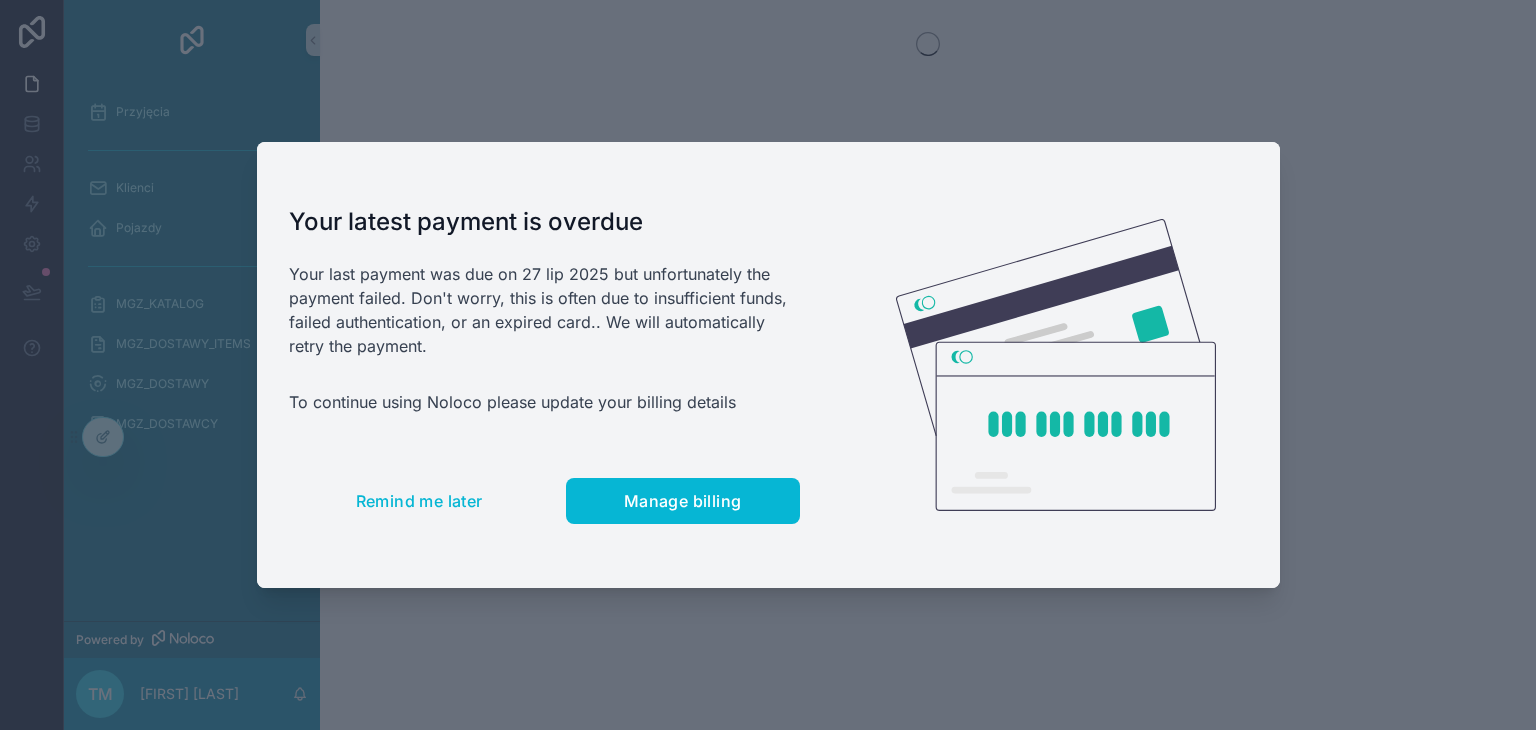 scroll, scrollTop: 0, scrollLeft: 0, axis: both 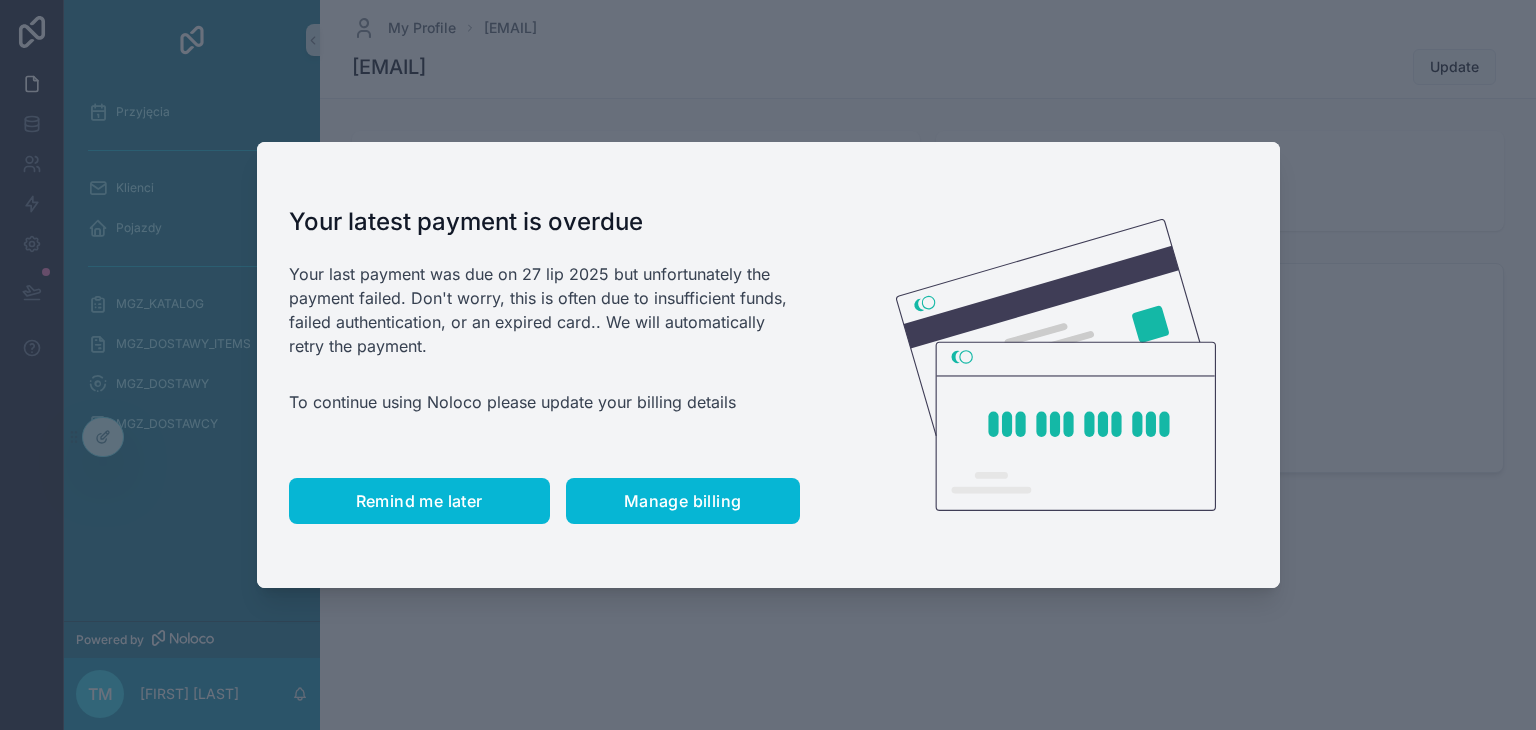 click on "Remind me later" at bounding box center [419, 501] 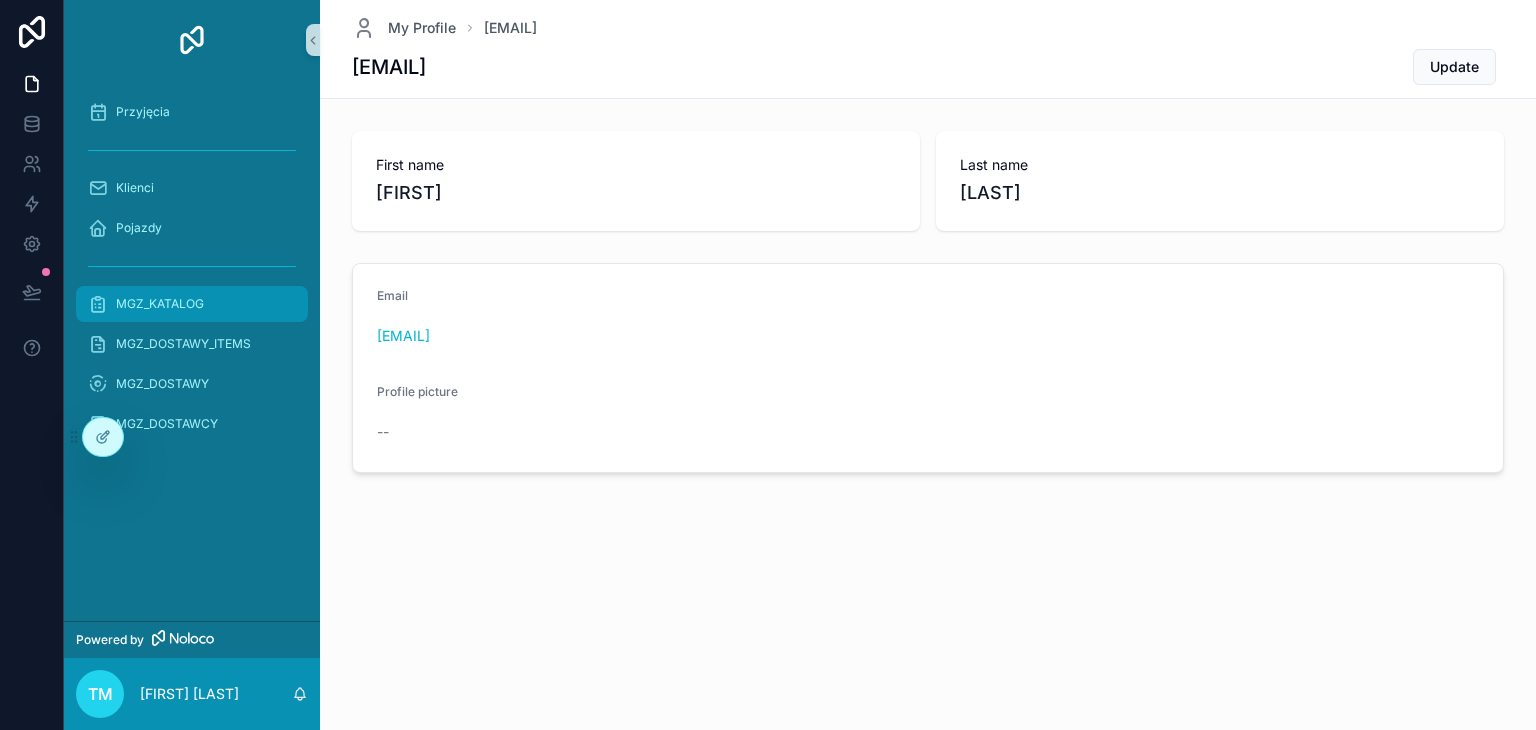 click on "MGZ_KATALOG" at bounding box center [160, 304] 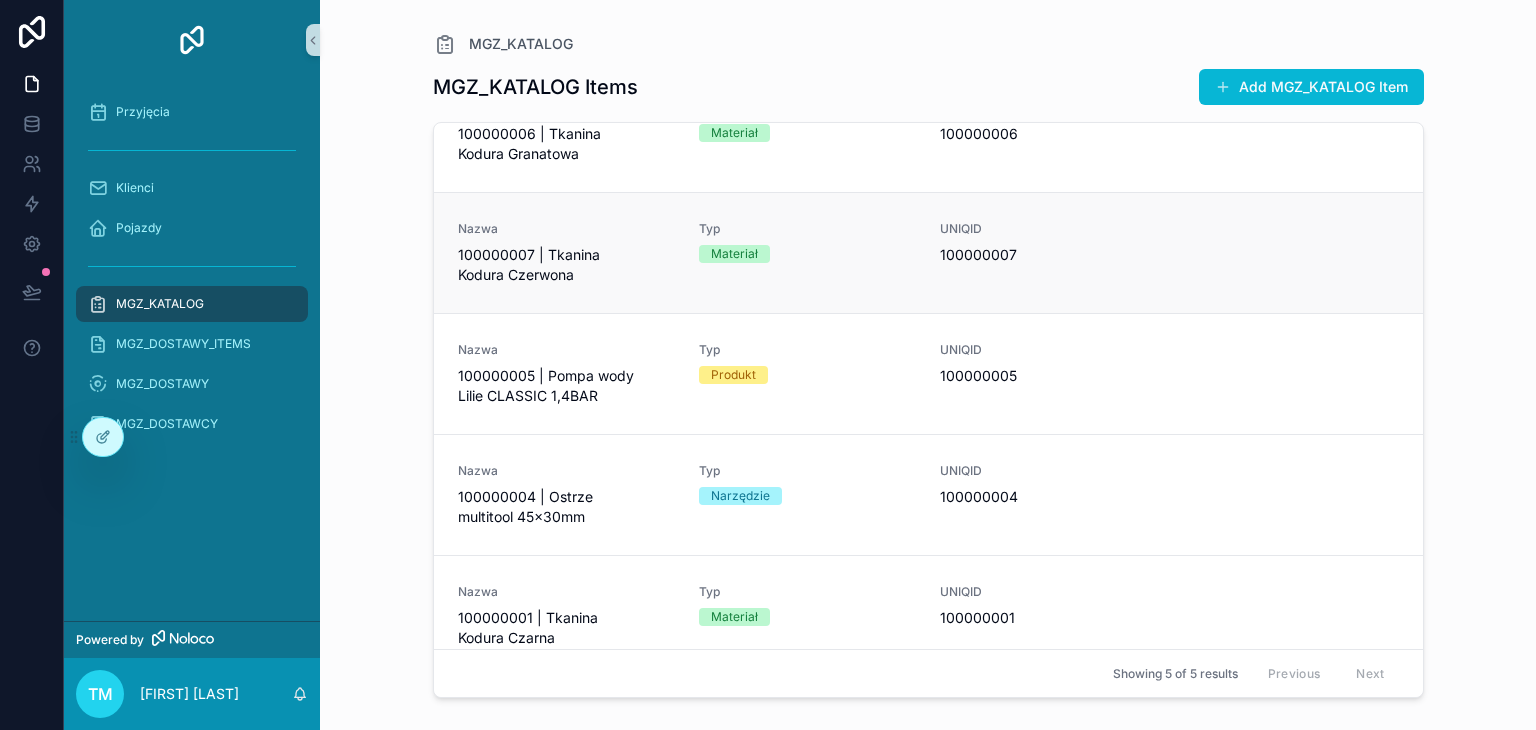 scroll, scrollTop: 76, scrollLeft: 0, axis: vertical 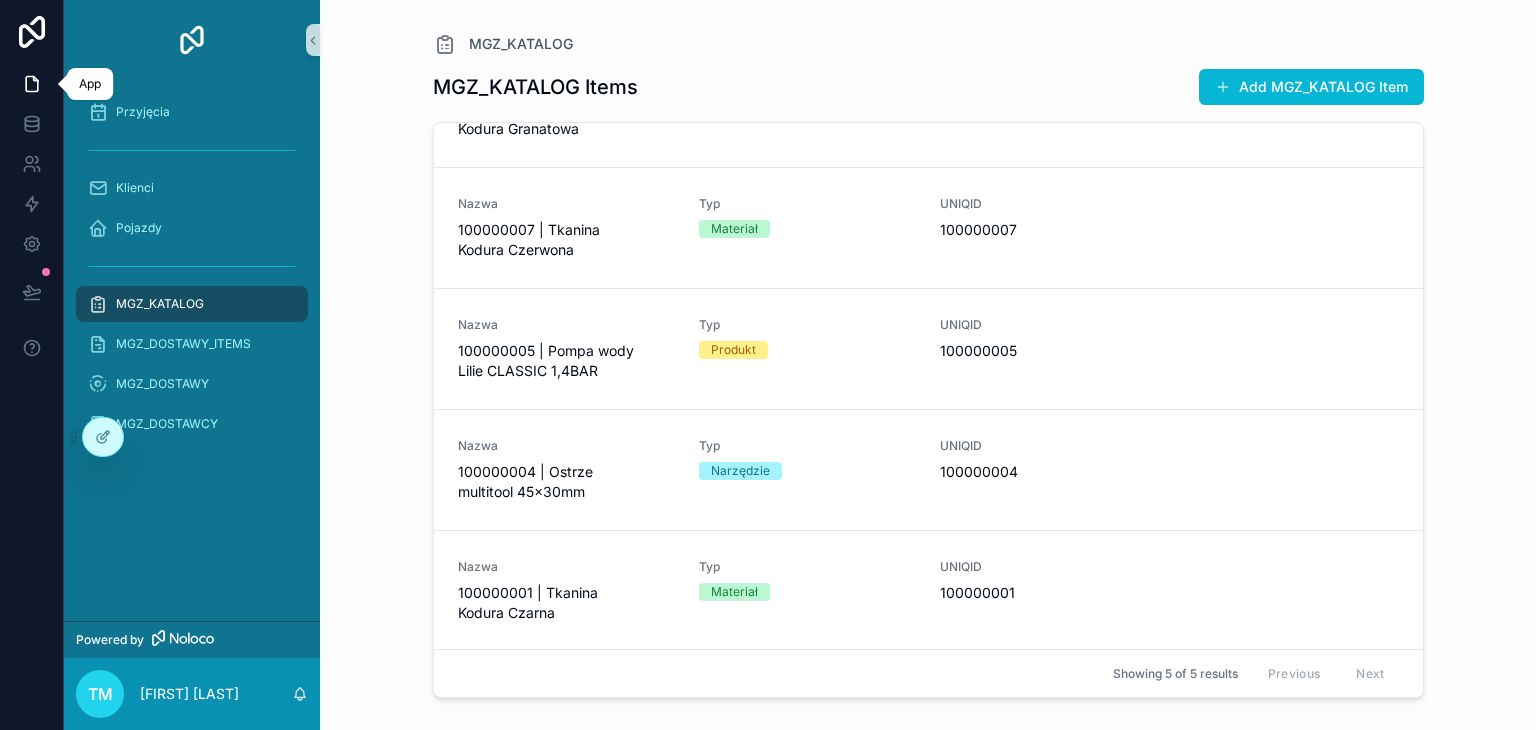 click 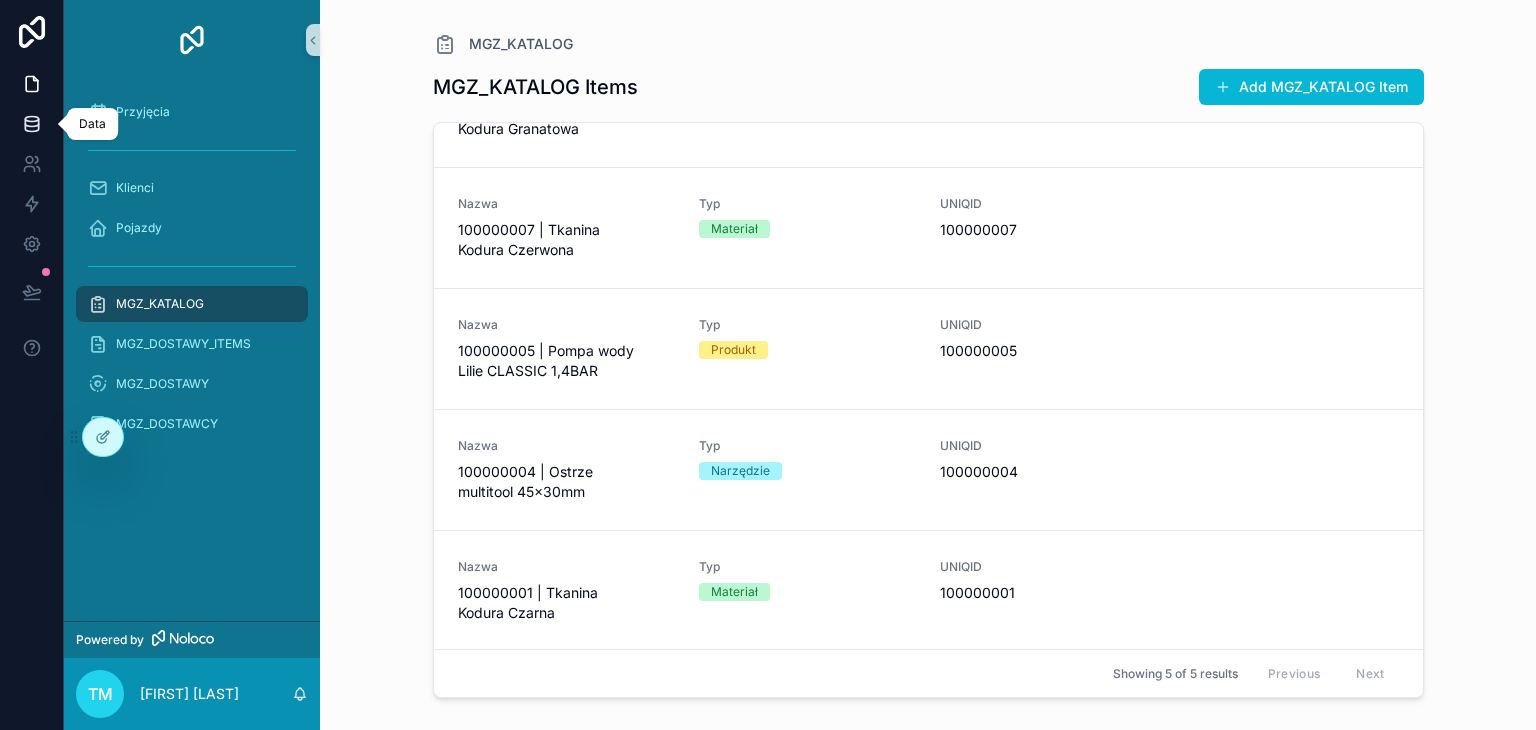 click at bounding box center [31, 124] 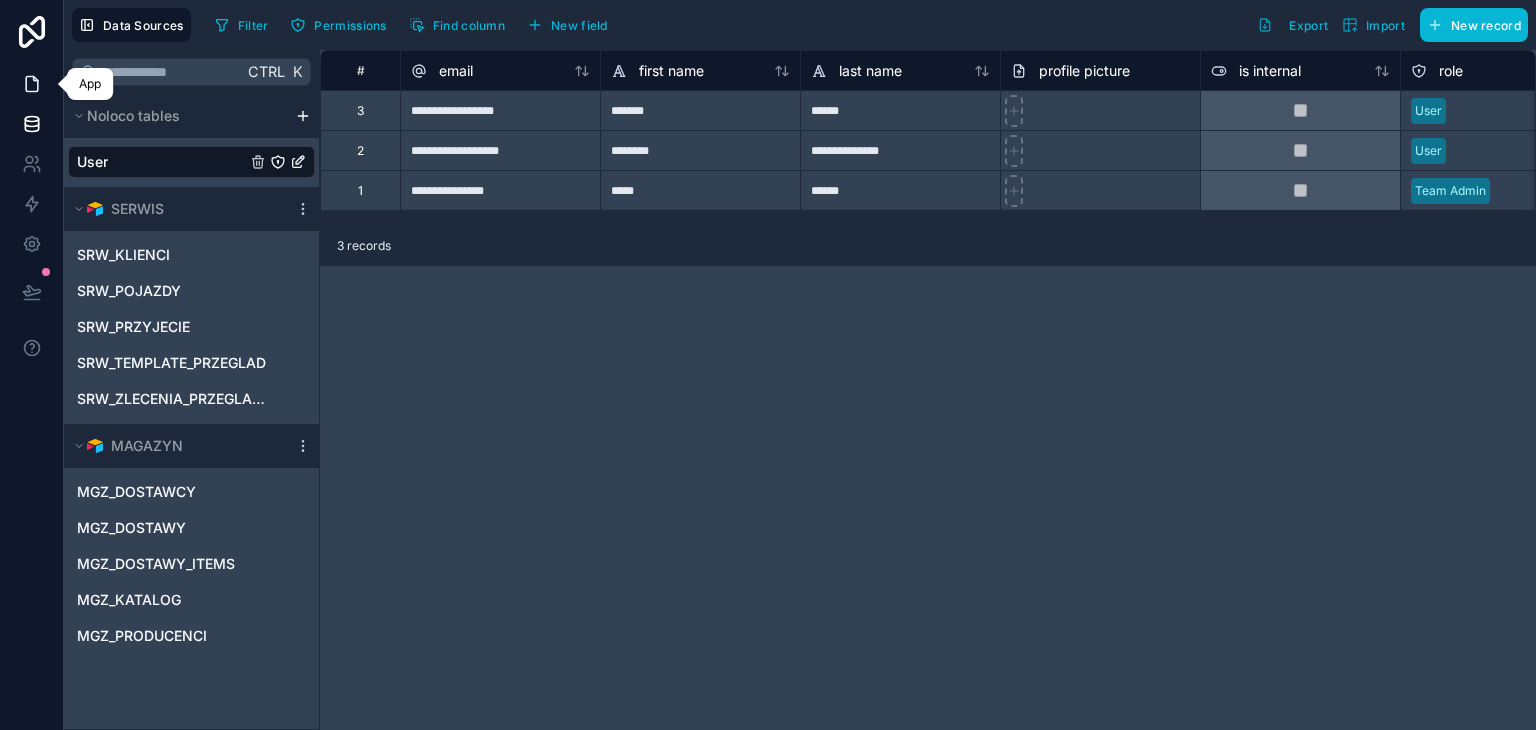 click 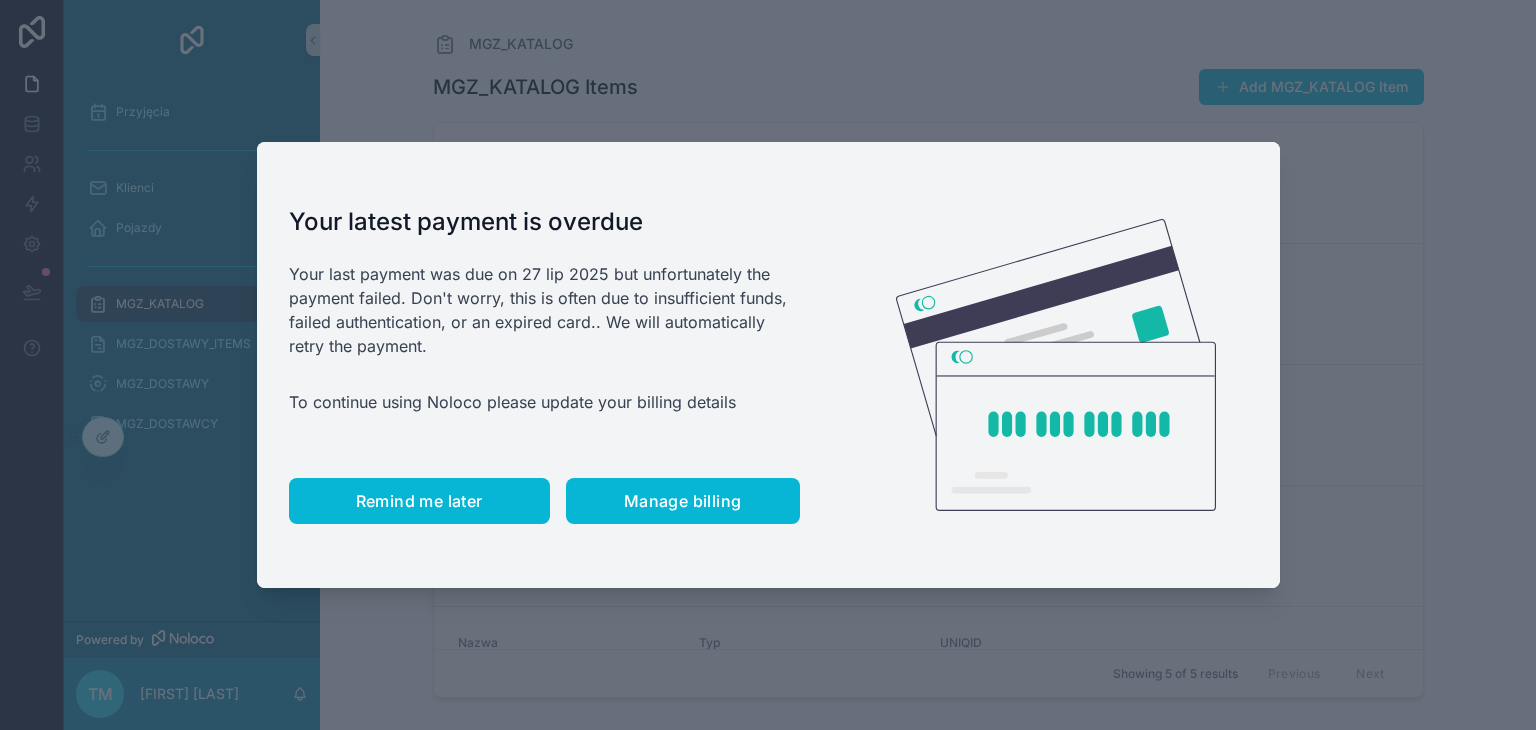 click on "Remind me later" at bounding box center (419, 501) 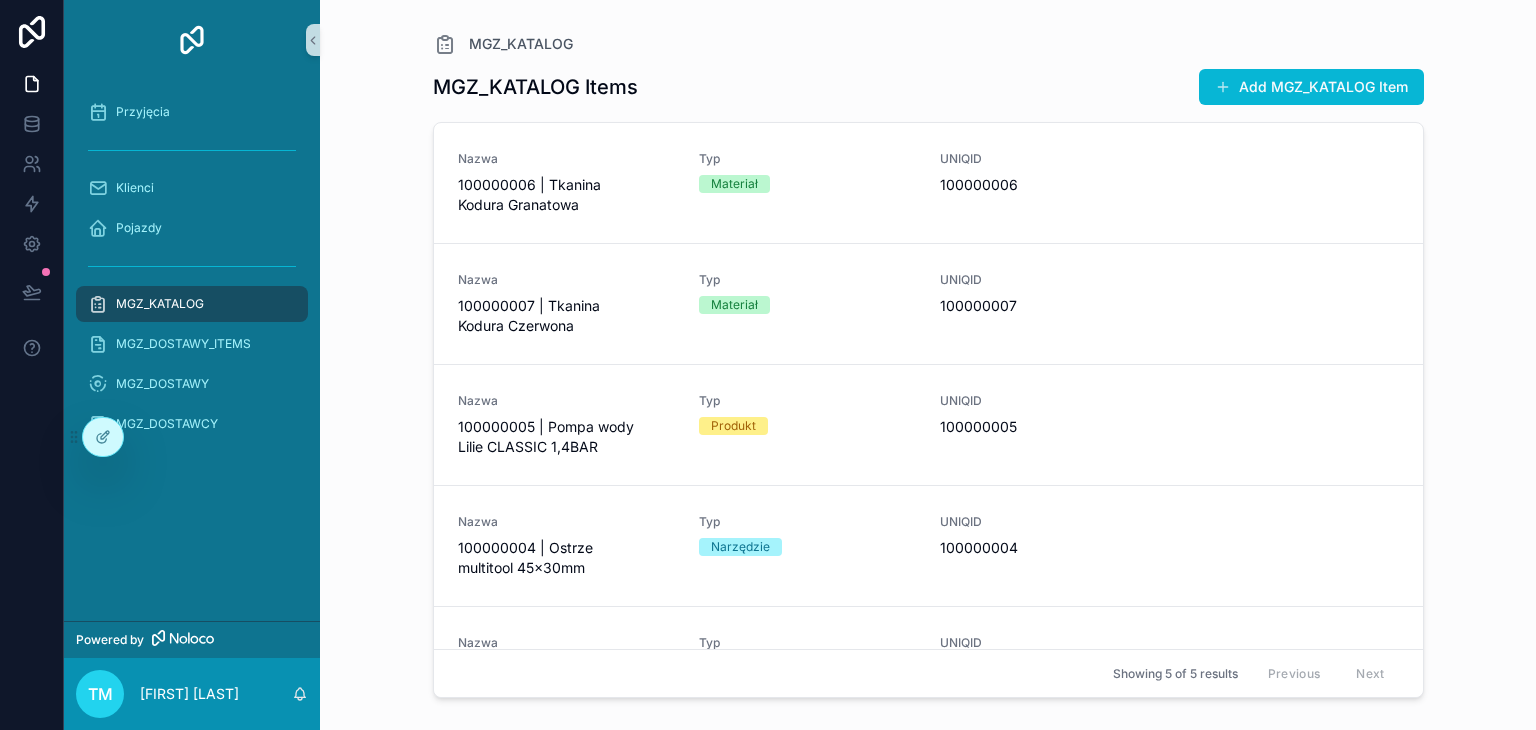 click on "MGZ_KATALOG MGZ_KATALOG Items Add MGZ_KATALOG Item Nazwa 100000006 | Tkanina Kodura Granatowa Typ Materiał UNIQID 100000006 Nazwa 100000007 | Tkanina Kodura Czerwona Typ Materiał UNIQID 100000007 Nazwa 100000005 | Pompa wody Lilie CLASSIC 1,4BAR Typ Produkt UNIQID 100000005 Nazwa 100000004 | Ostrze multitool 45x30mm Typ Narzędzie UNIQID 100000004 Nazwa 100000001 | Tkanina Kodura Czarna Typ Materiał UNIQID 100000001 Showing 5 of 5 results Previous Next" at bounding box center [928, 365] 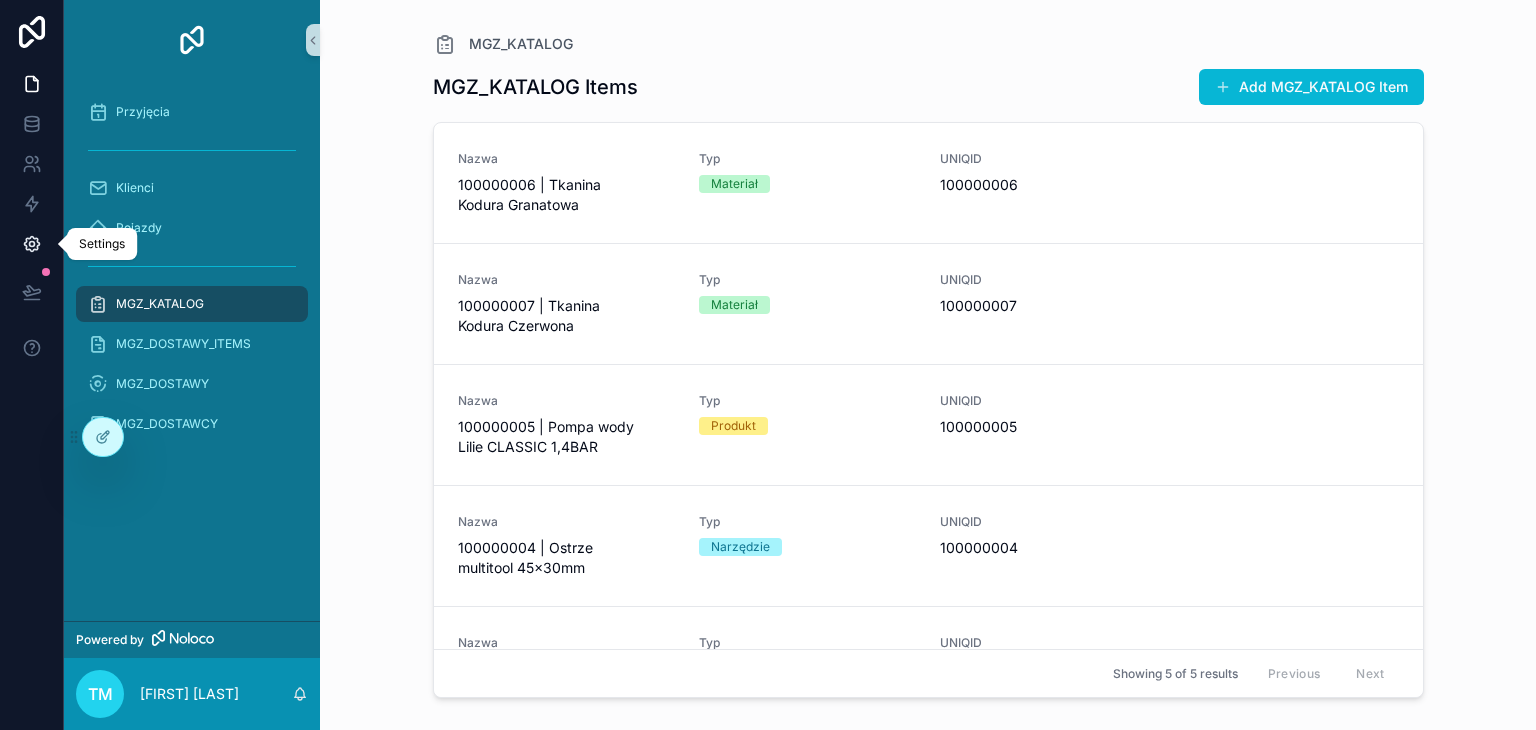 click 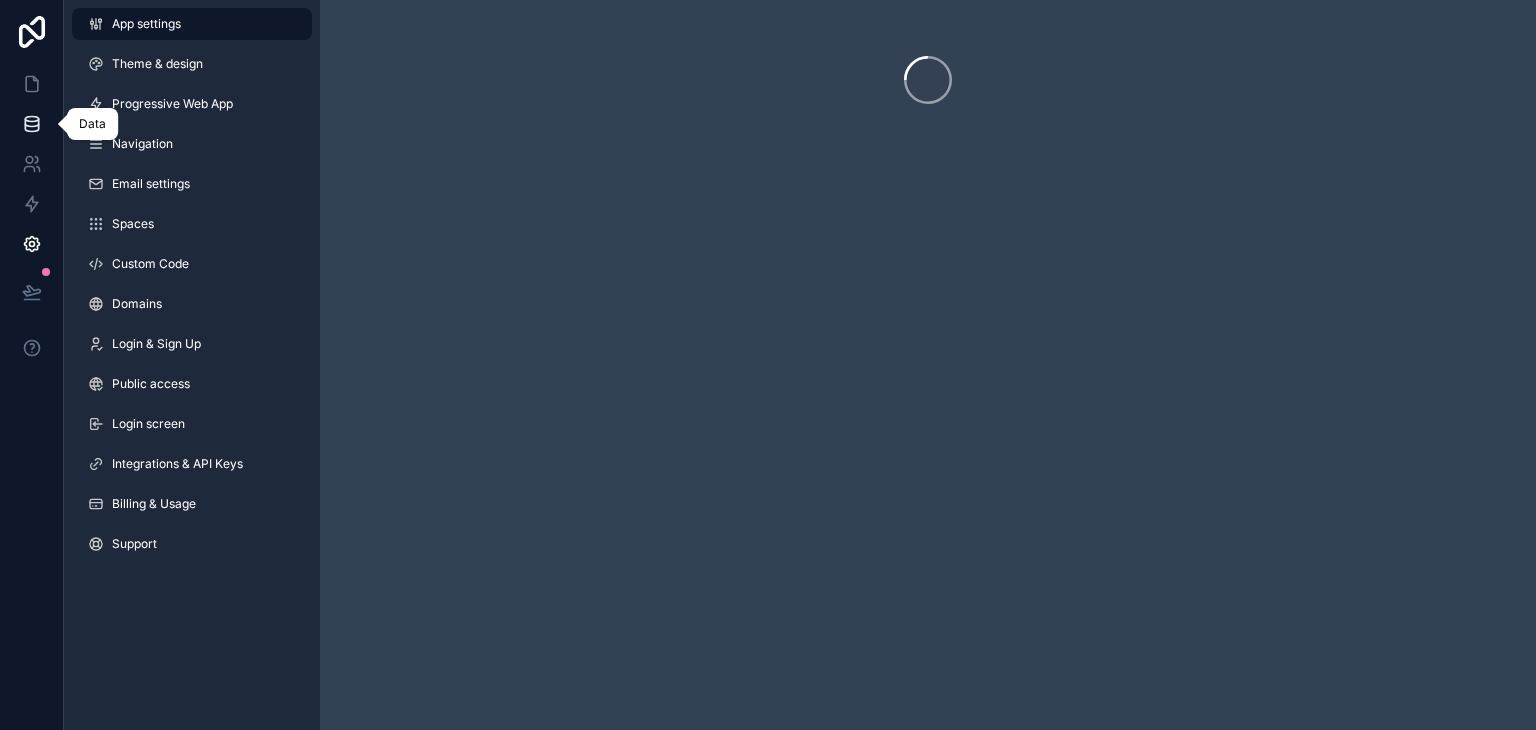 click 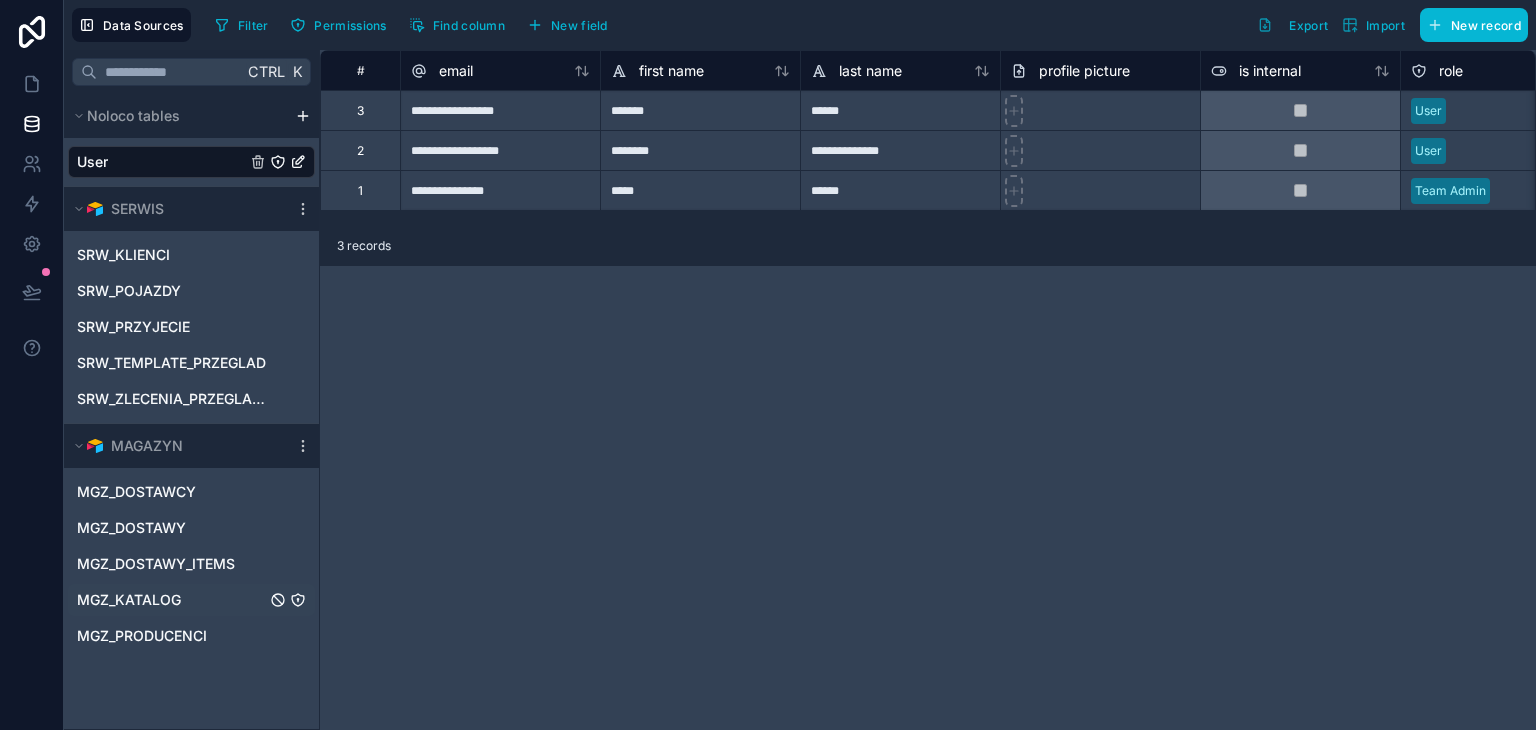 click on "MGZ_KATALOG" at bounding box center (129, 600) 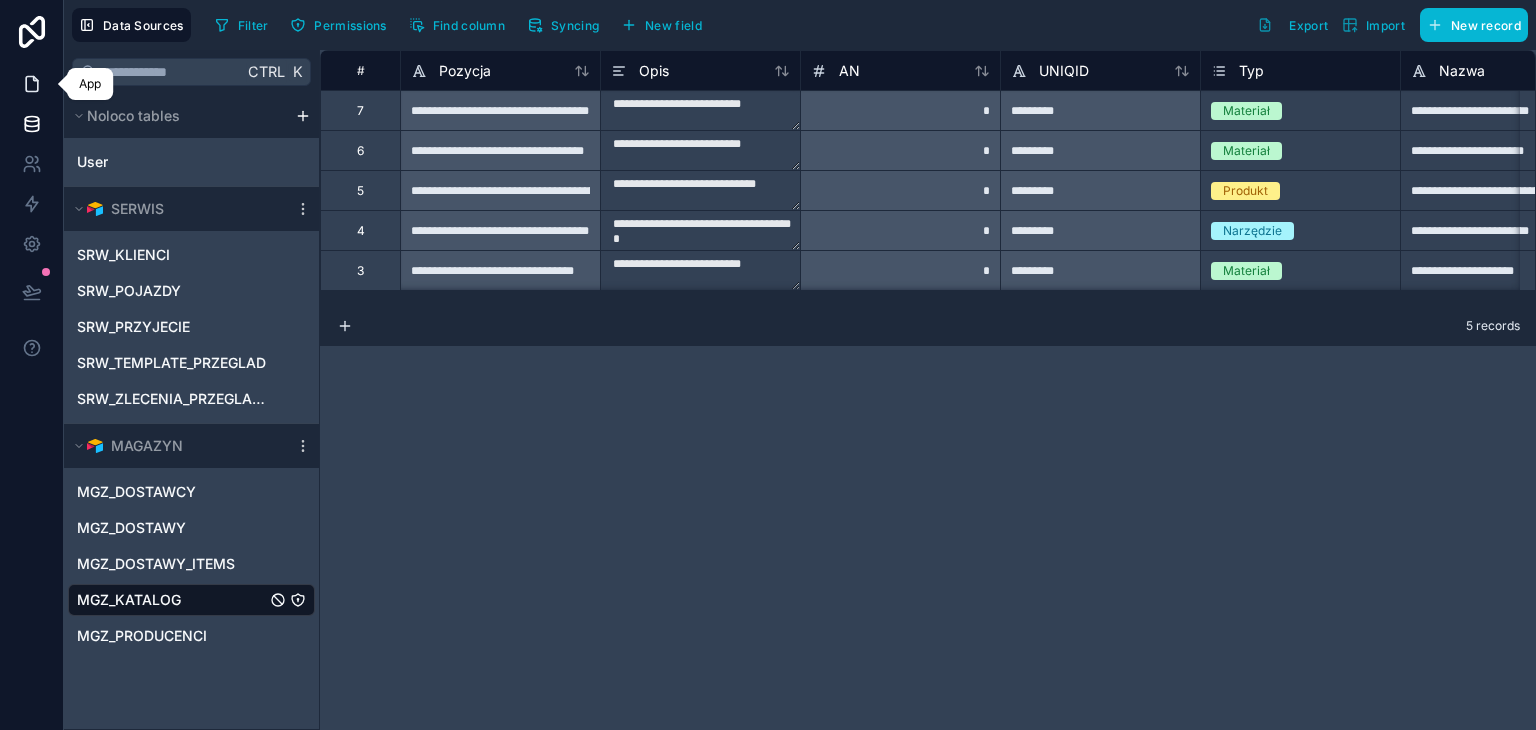 click at bounding box center (31, 84) 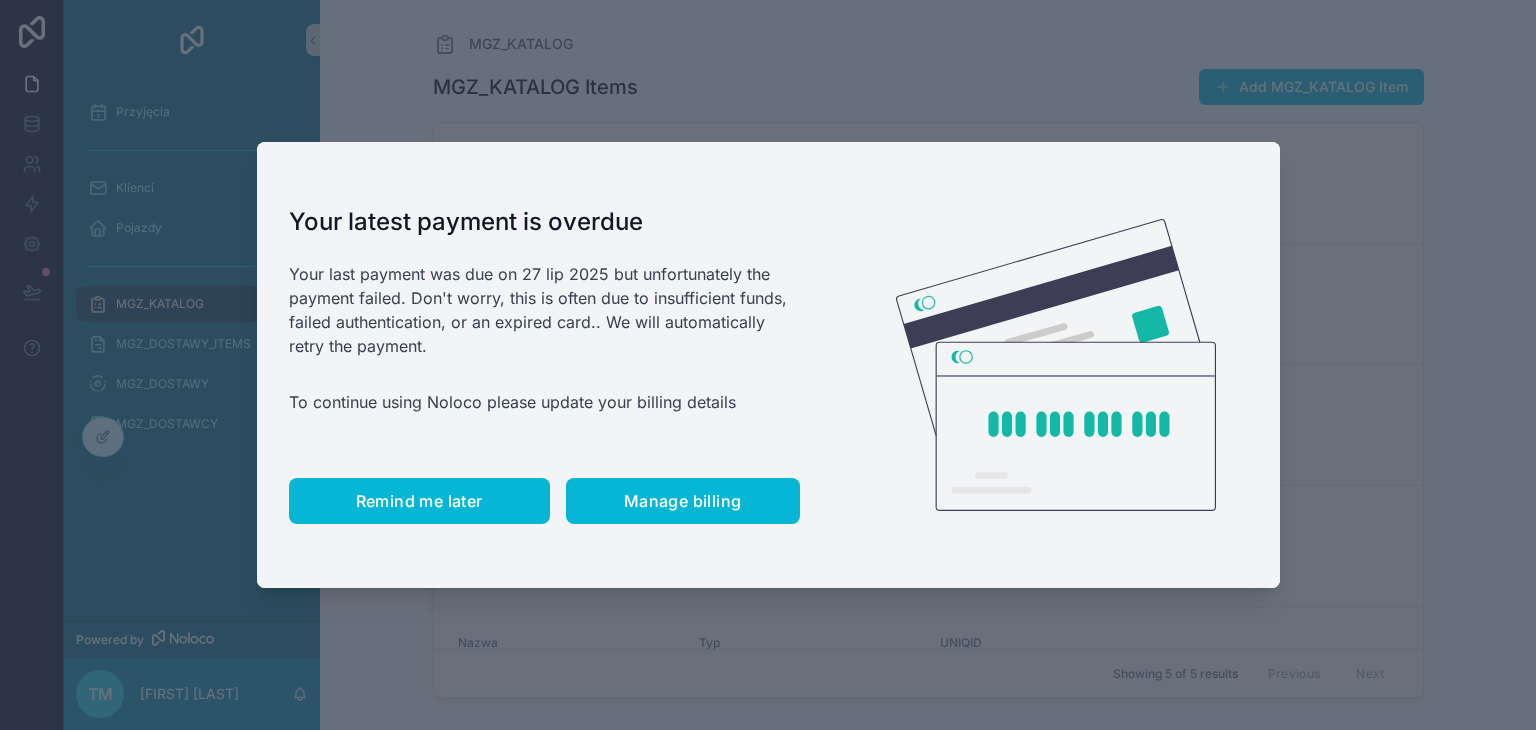 click on "Remind me later" at bounding box center [419, 501] 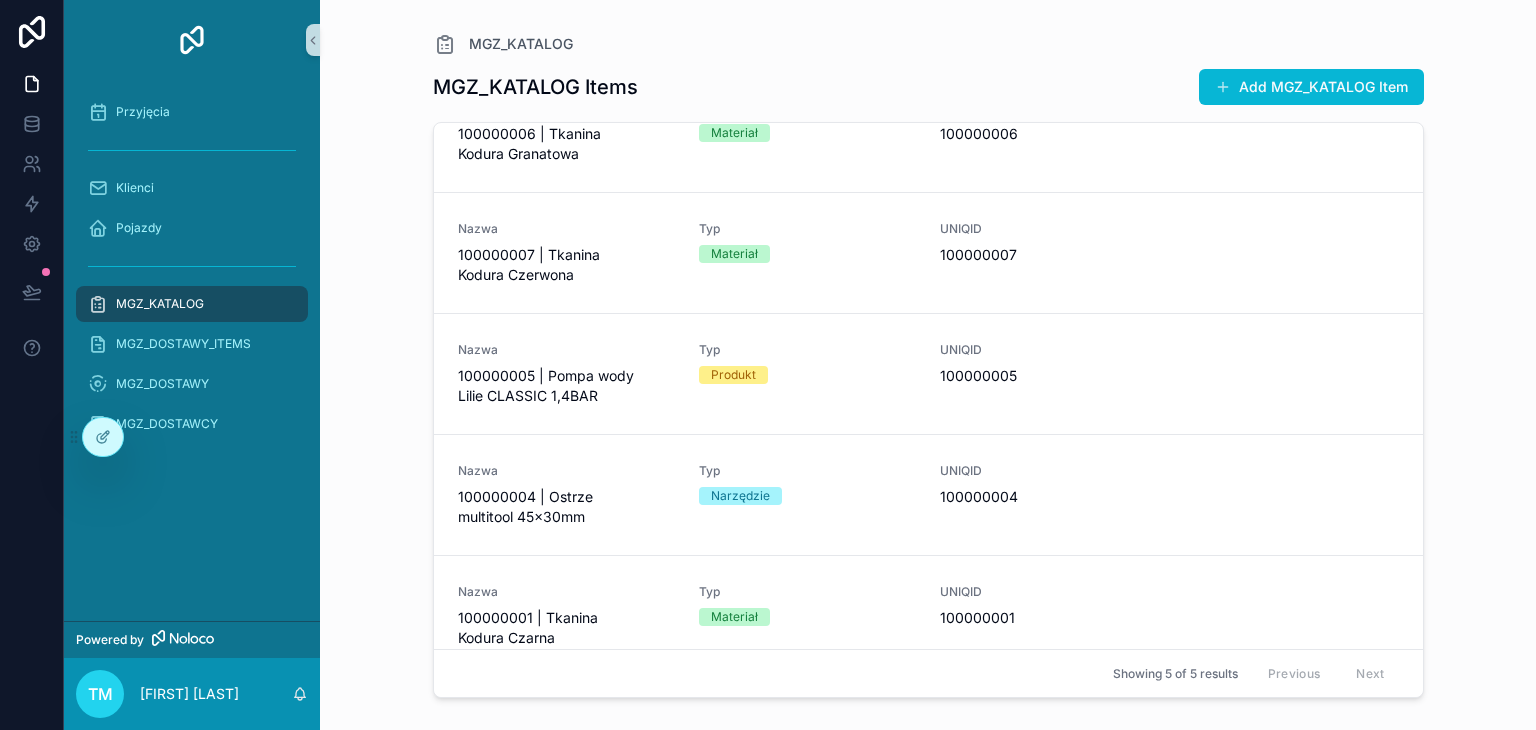 scroll, scrollTop: 76, scrollLeft: 0, axis: vertical 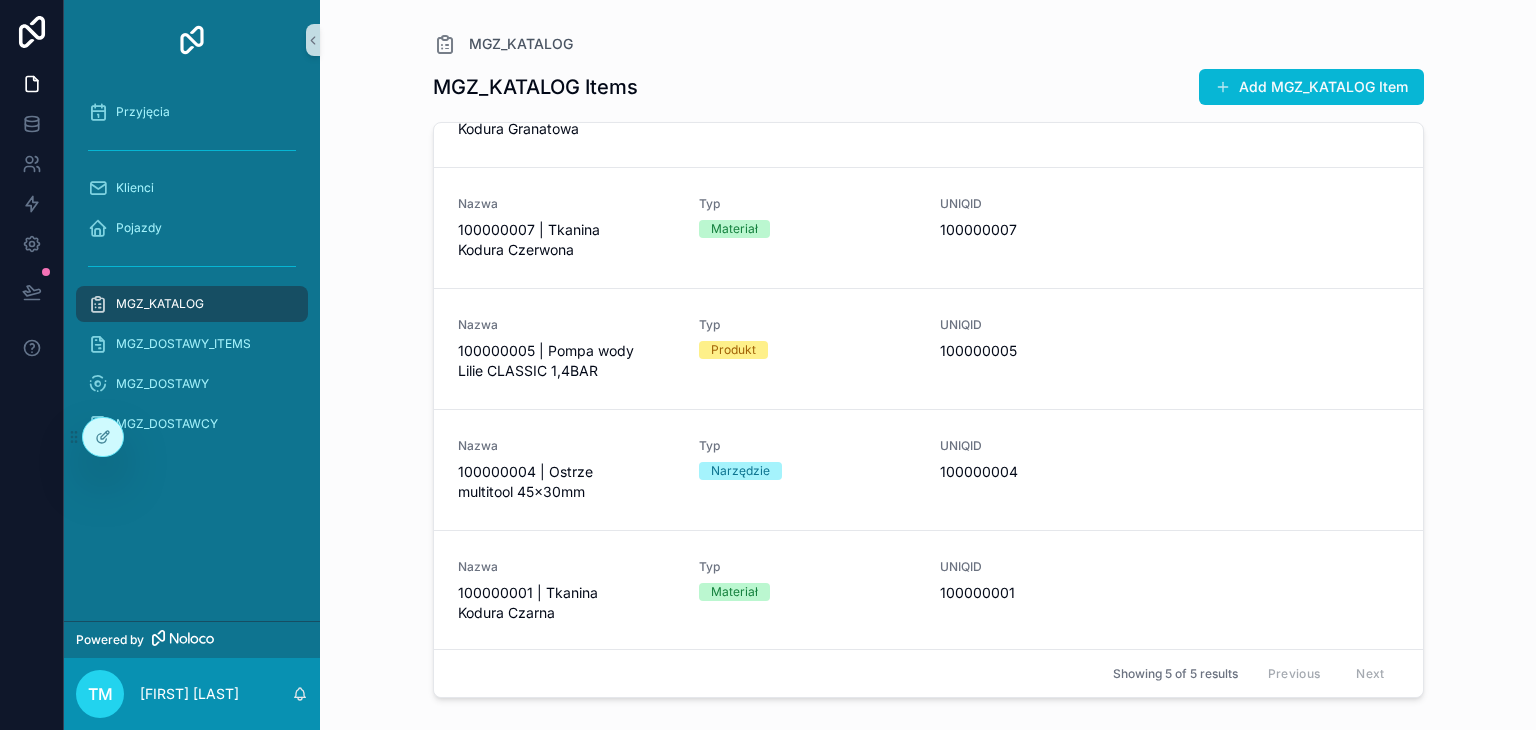 click on "MGZ_KATALOG MGZ_KATALOG Items Add MGZ_KATALOG Item Nazwa 100000006 | Tkanina Kodura Granatowa Typ Materiał UNIQID 100000006 Nazwa 100000007 | Tkanina Kodura Czerwona Typ Materiał UNIQID 100000007 Nazwa 100000005 | Pompa wody Lilie CLASSIC 1,4BAR Typ Produkt UNIQID 100000005 Nazwa 100000004 | Ostrze multitool 45x30mm Typ Narzędzie UNIQID 100000004 Nazwa 100000001 | Tkanina Kodura Czarna Typ Materiał UNIQID 100000001 Showing 5 of 5 results Previous Next" at bounding box center [928, 365] 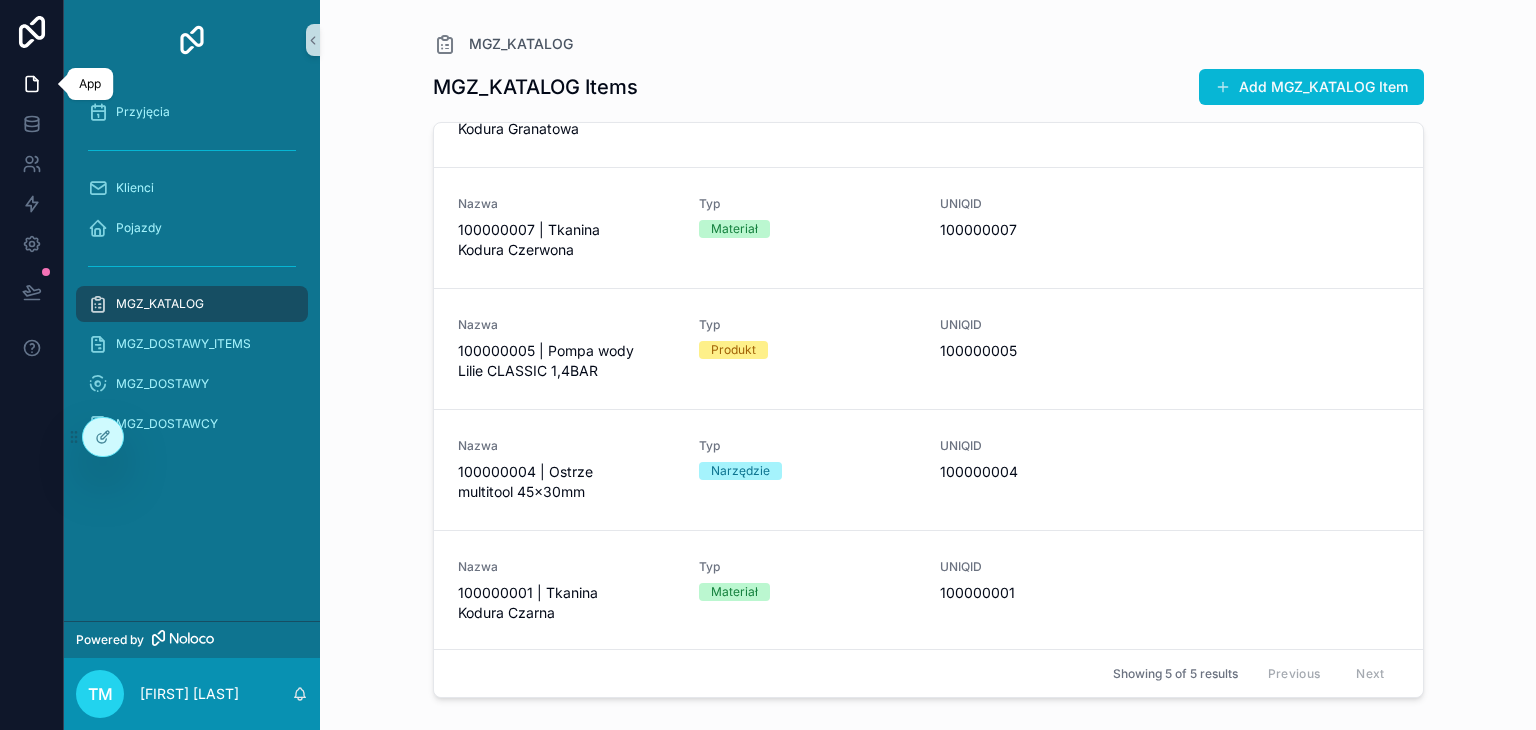 click 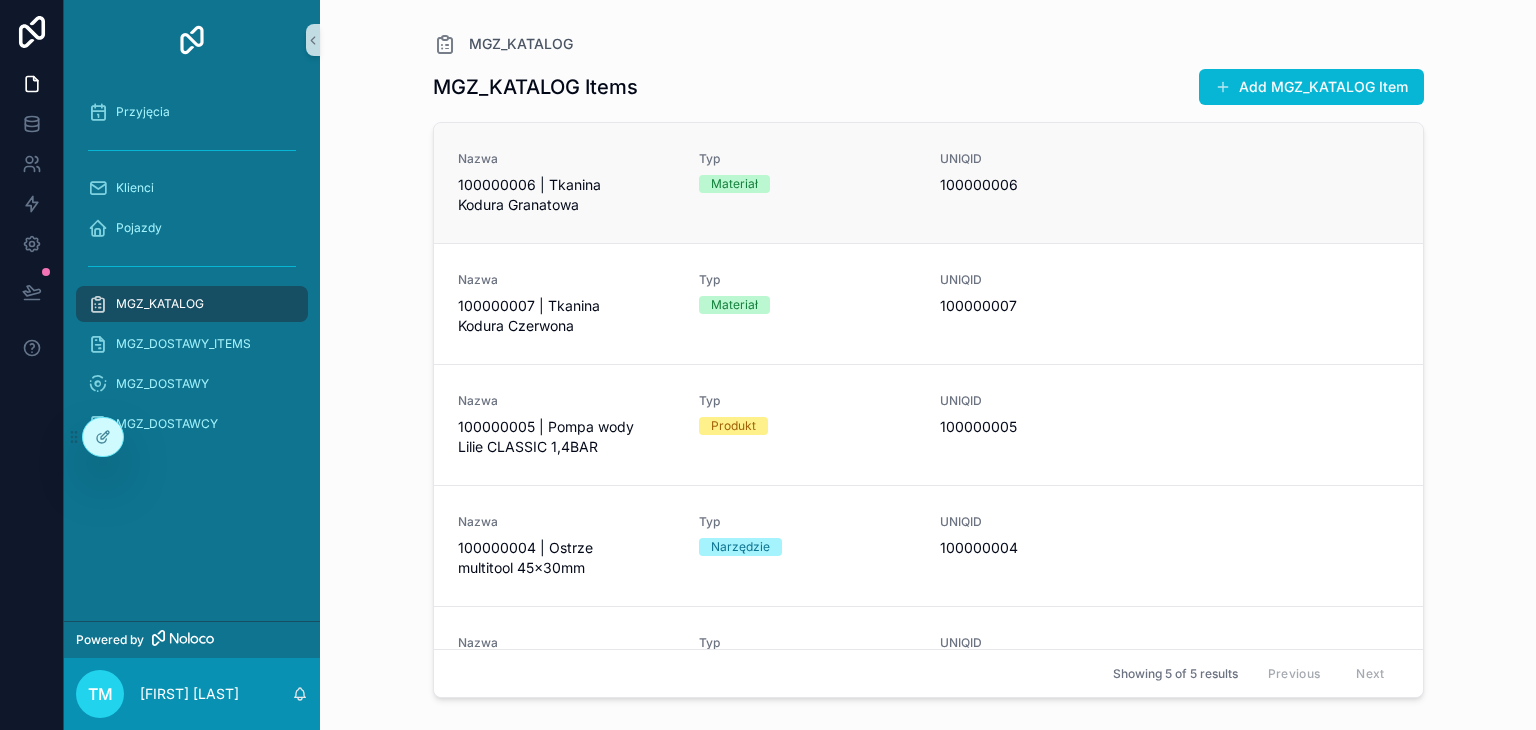 scroll, scrollTop: 0, scrollLeft: 0, axis: both 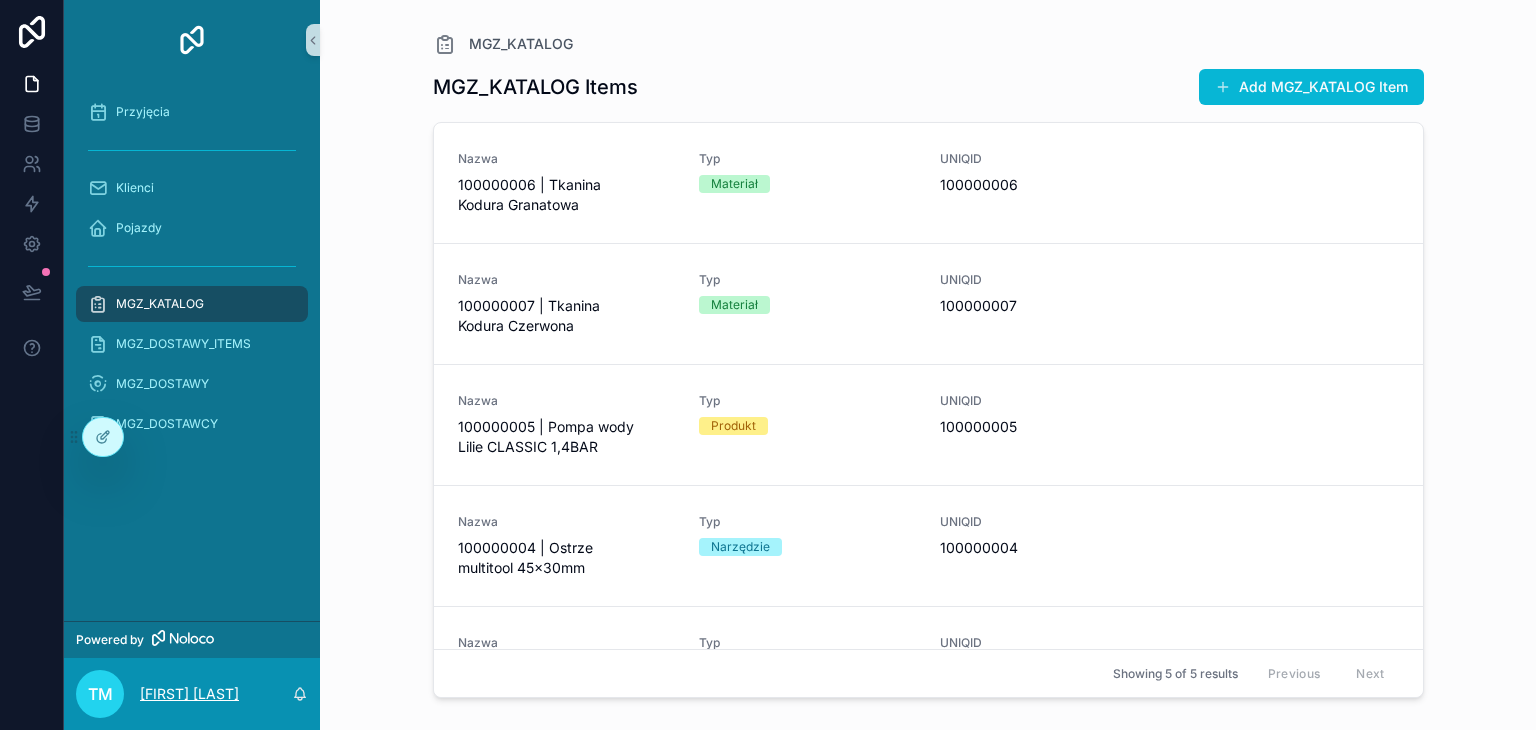 click on "[FIRST] [LAST]" at bounding box center [189, 694] 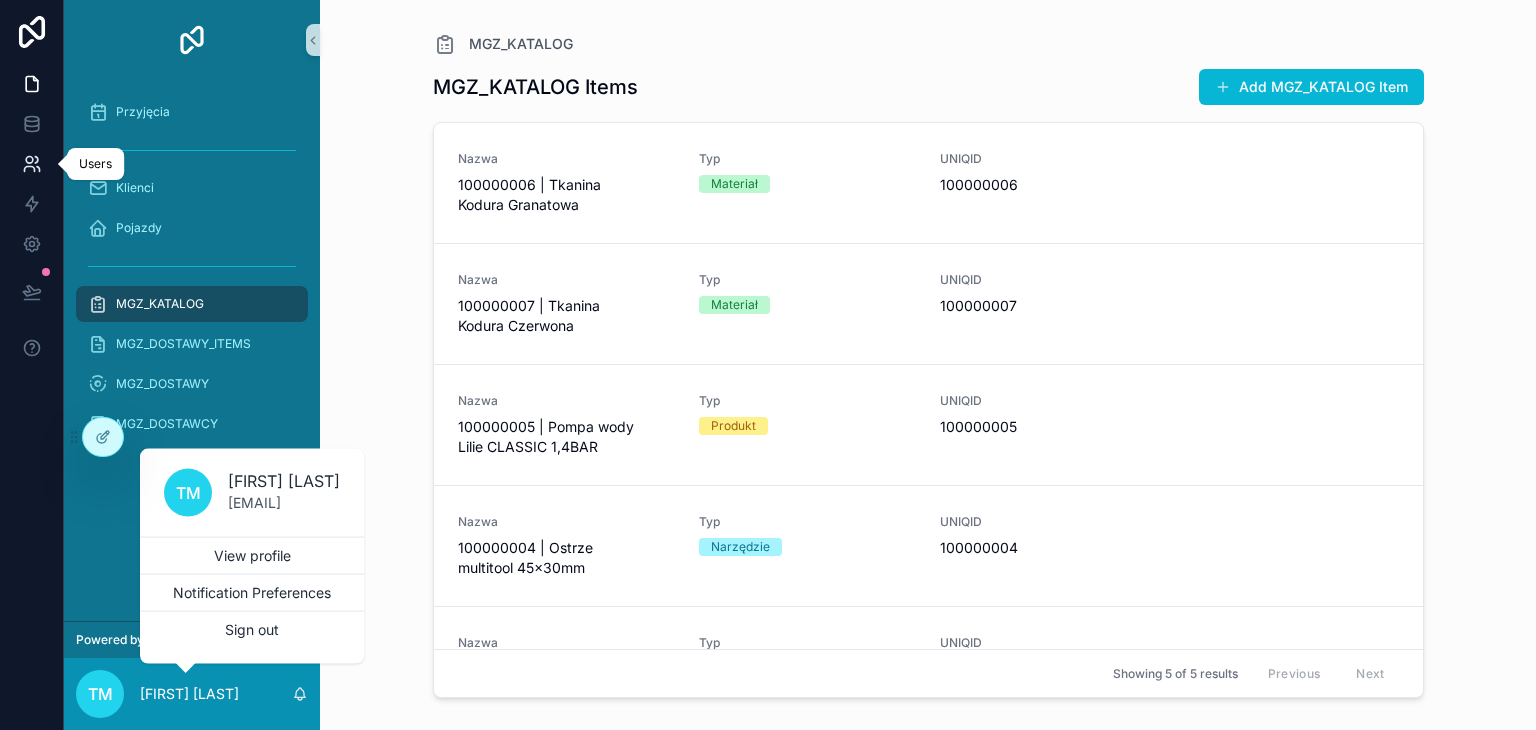 click 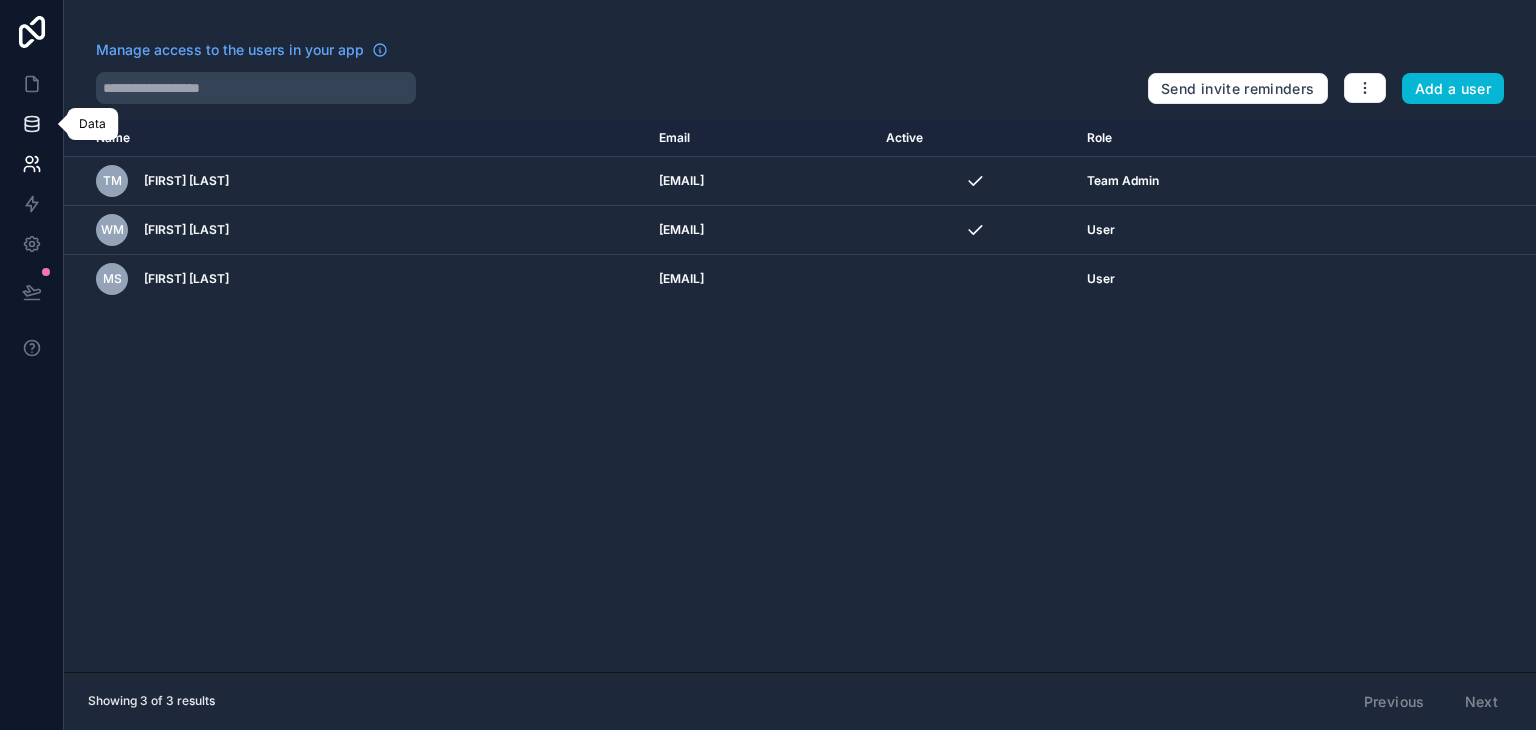 click at bounding box center [31, 124] 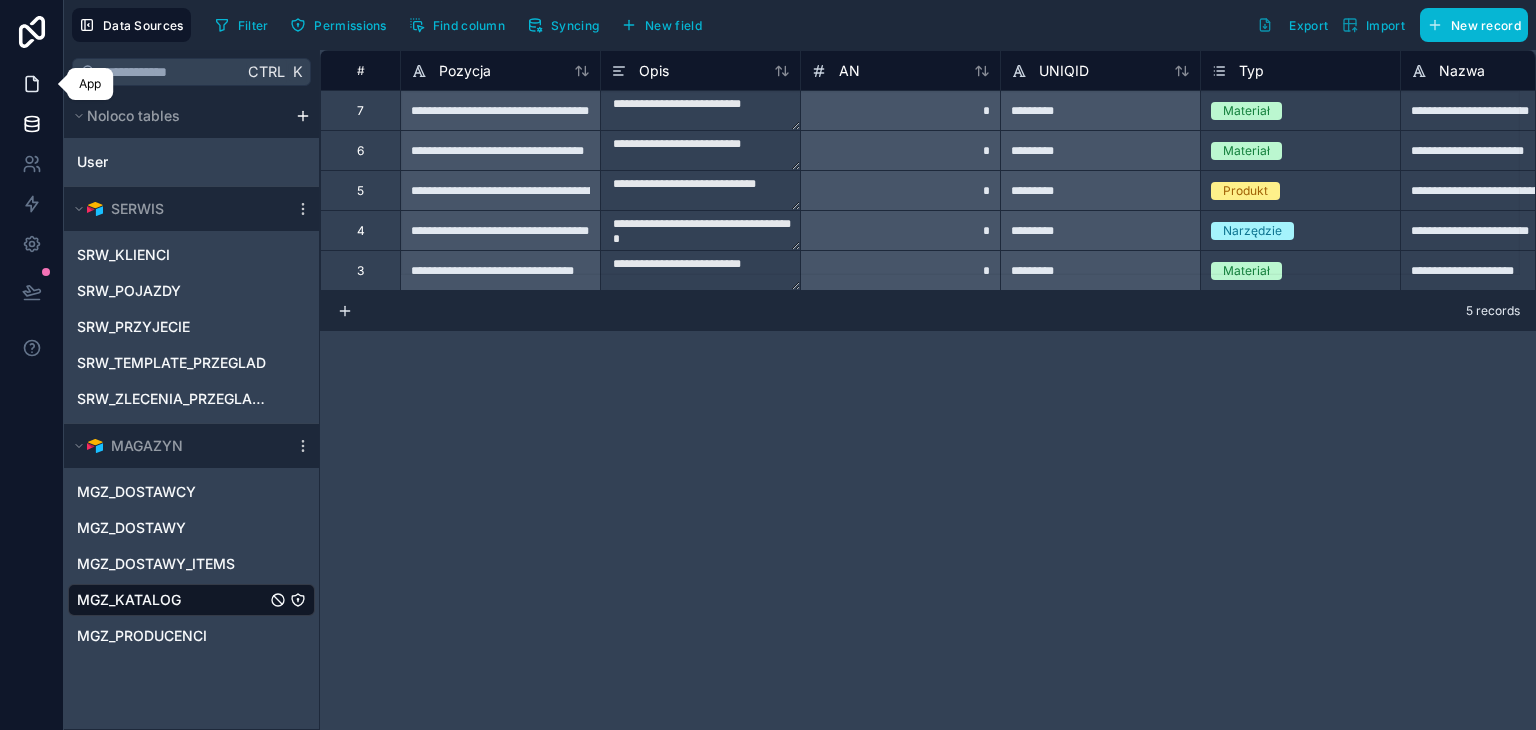 click 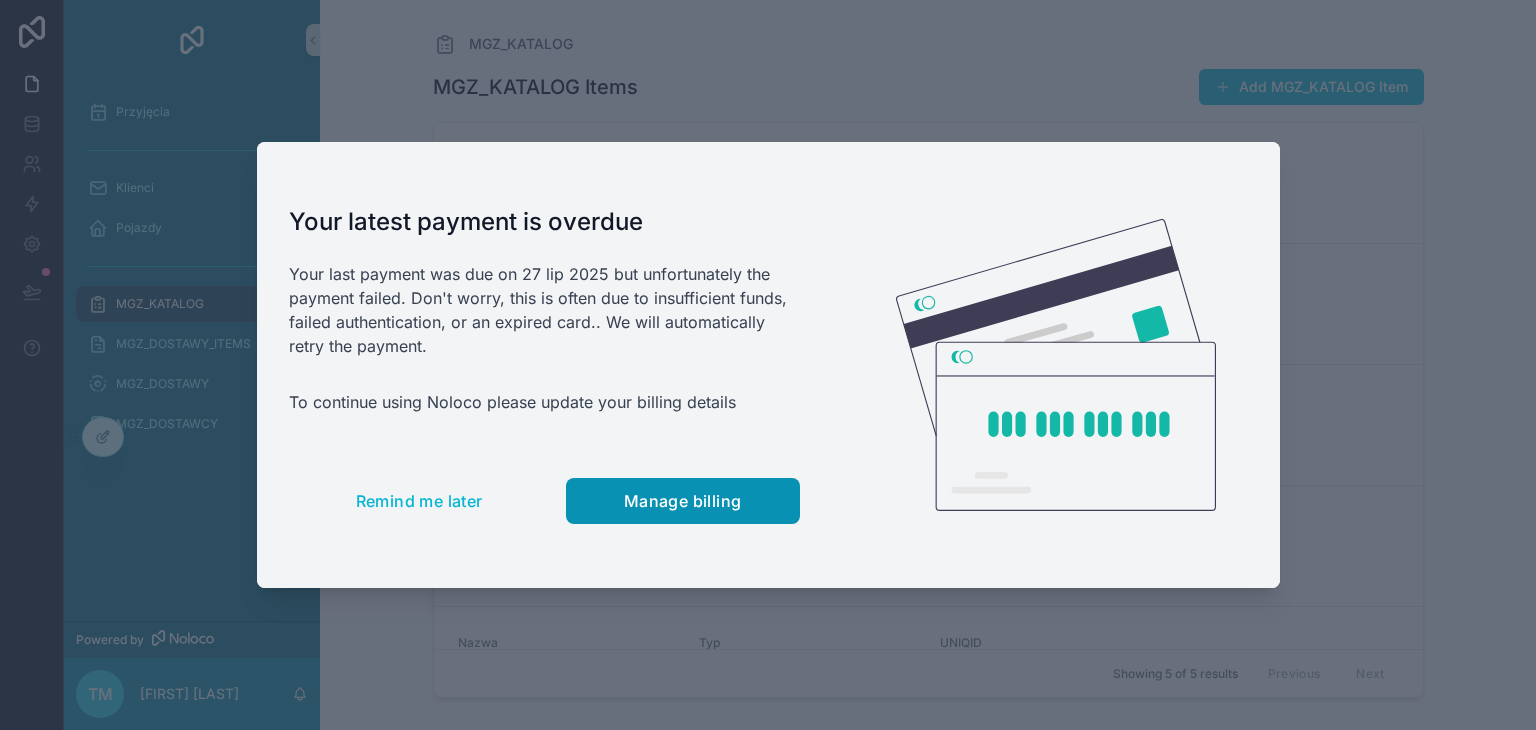 click on "Manage billing" at bounding box center (683, 501) 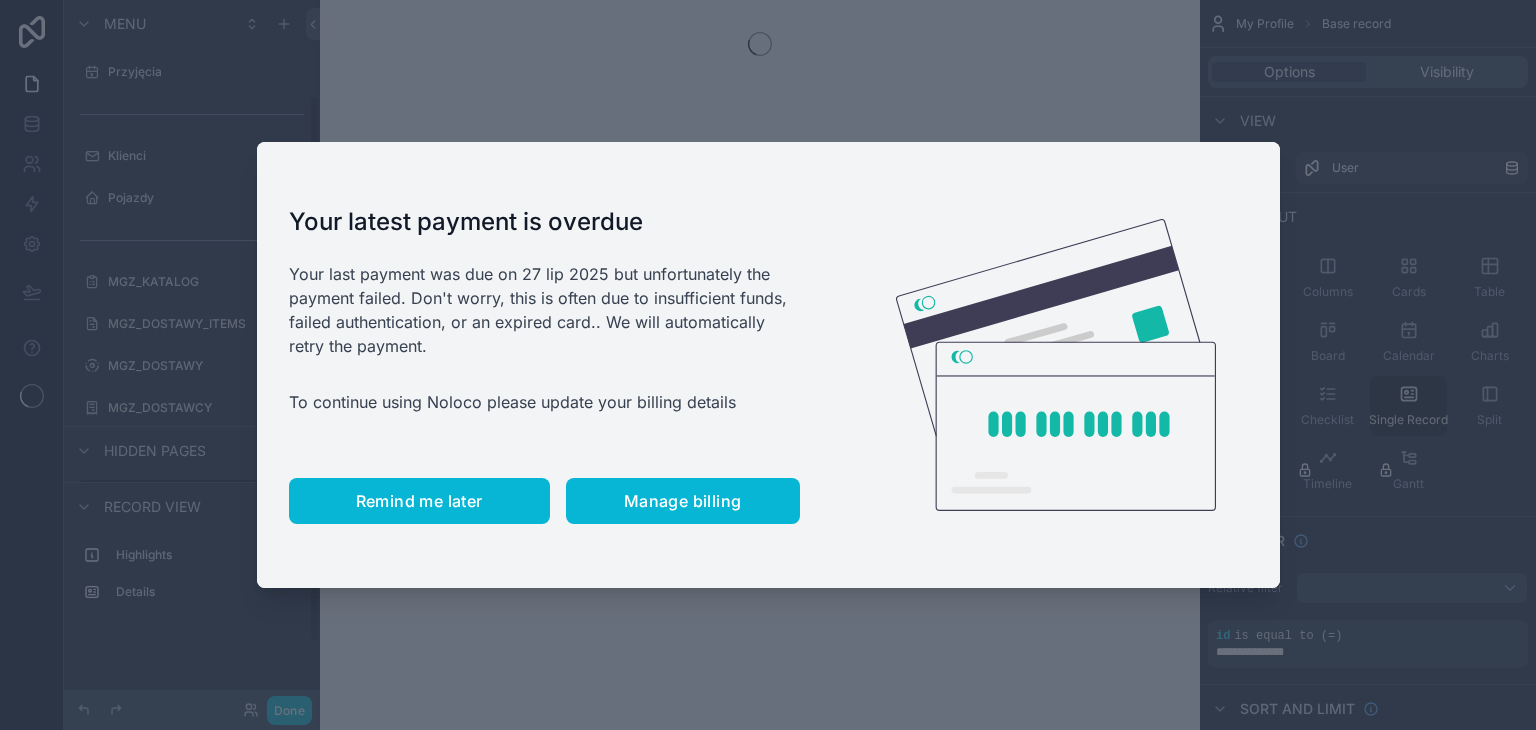 scroll, scrollTop: 0, scrollLeft: 0, axis: both 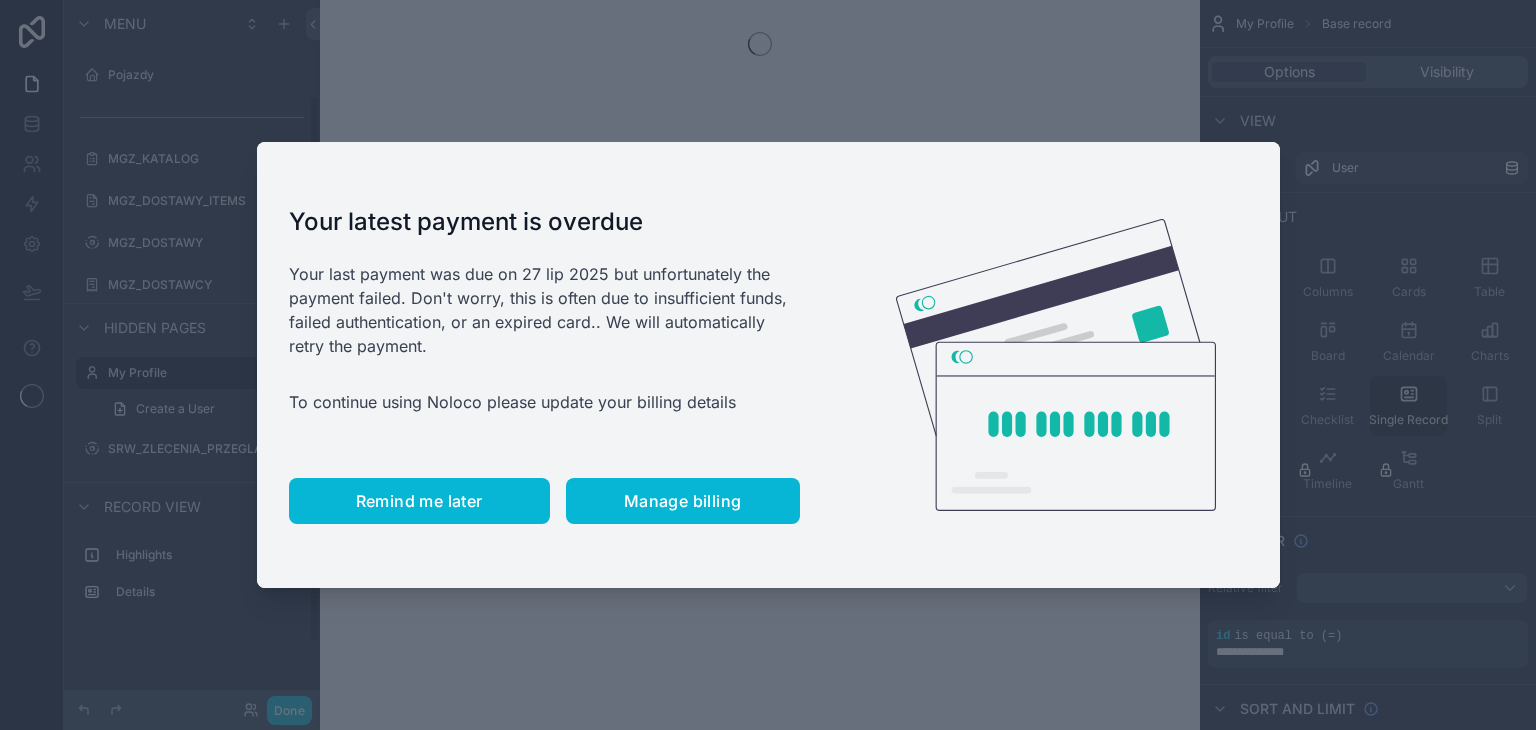 click on "Remind me later" at bounding box center [419, 501] 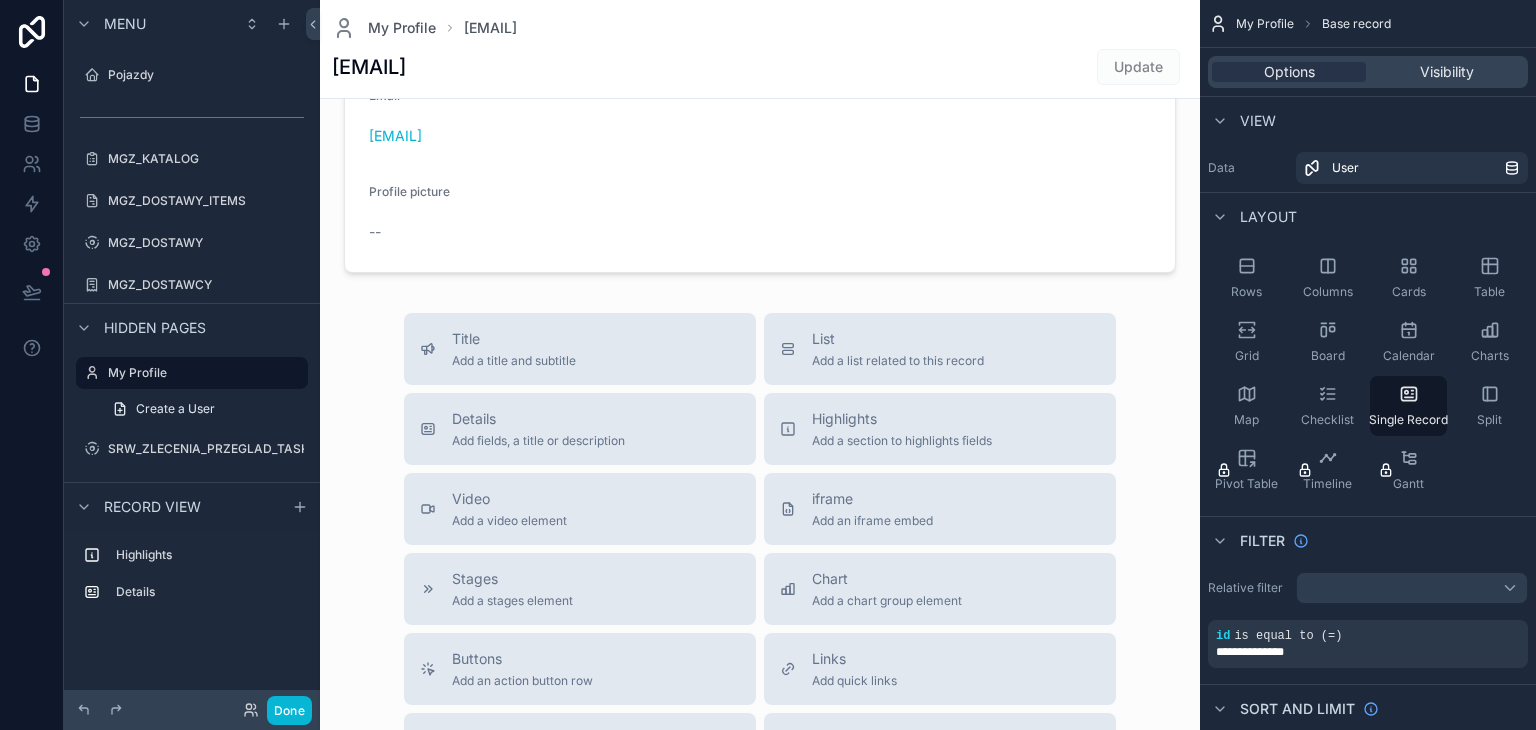 scroll, scrollTop: 0, scrollLeft: 0, axis: both 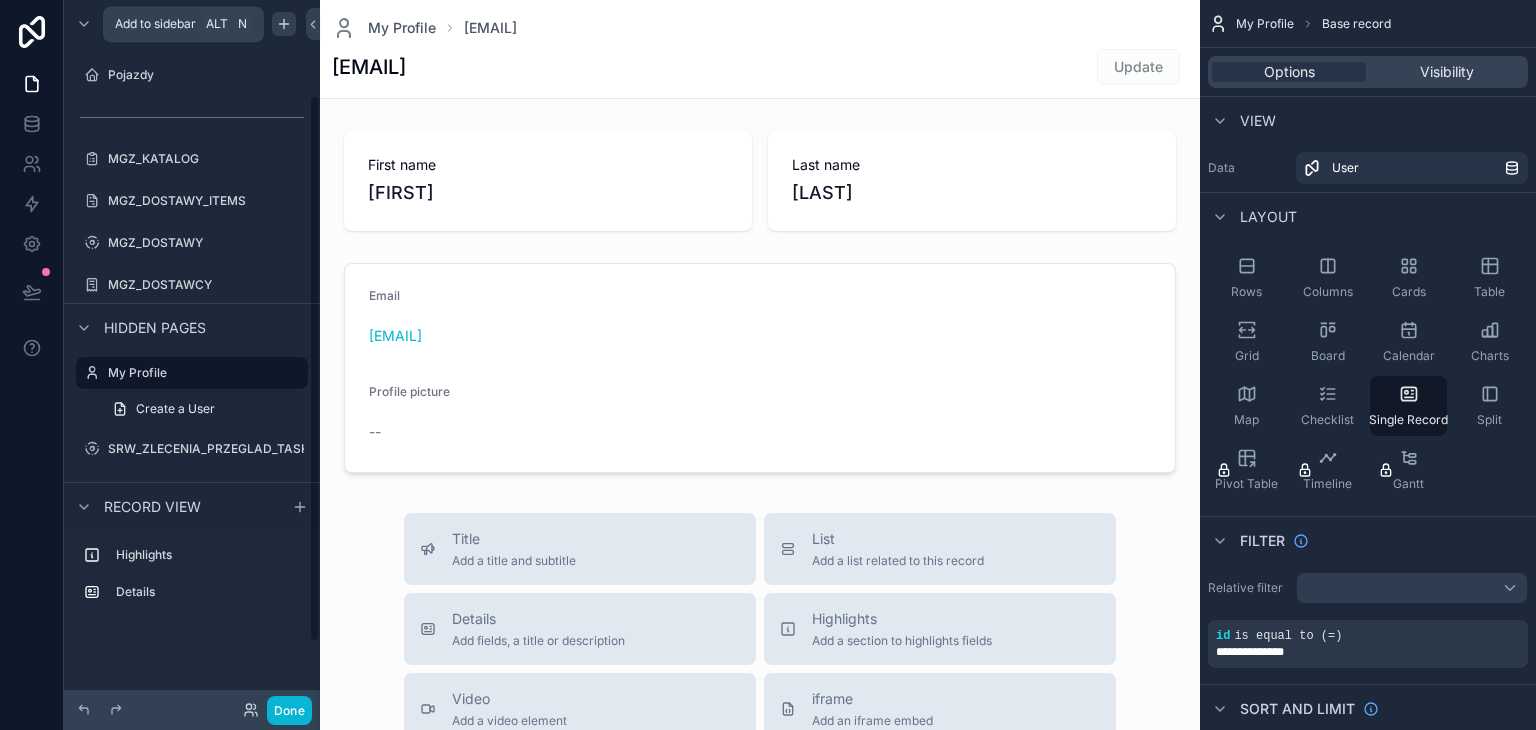 click 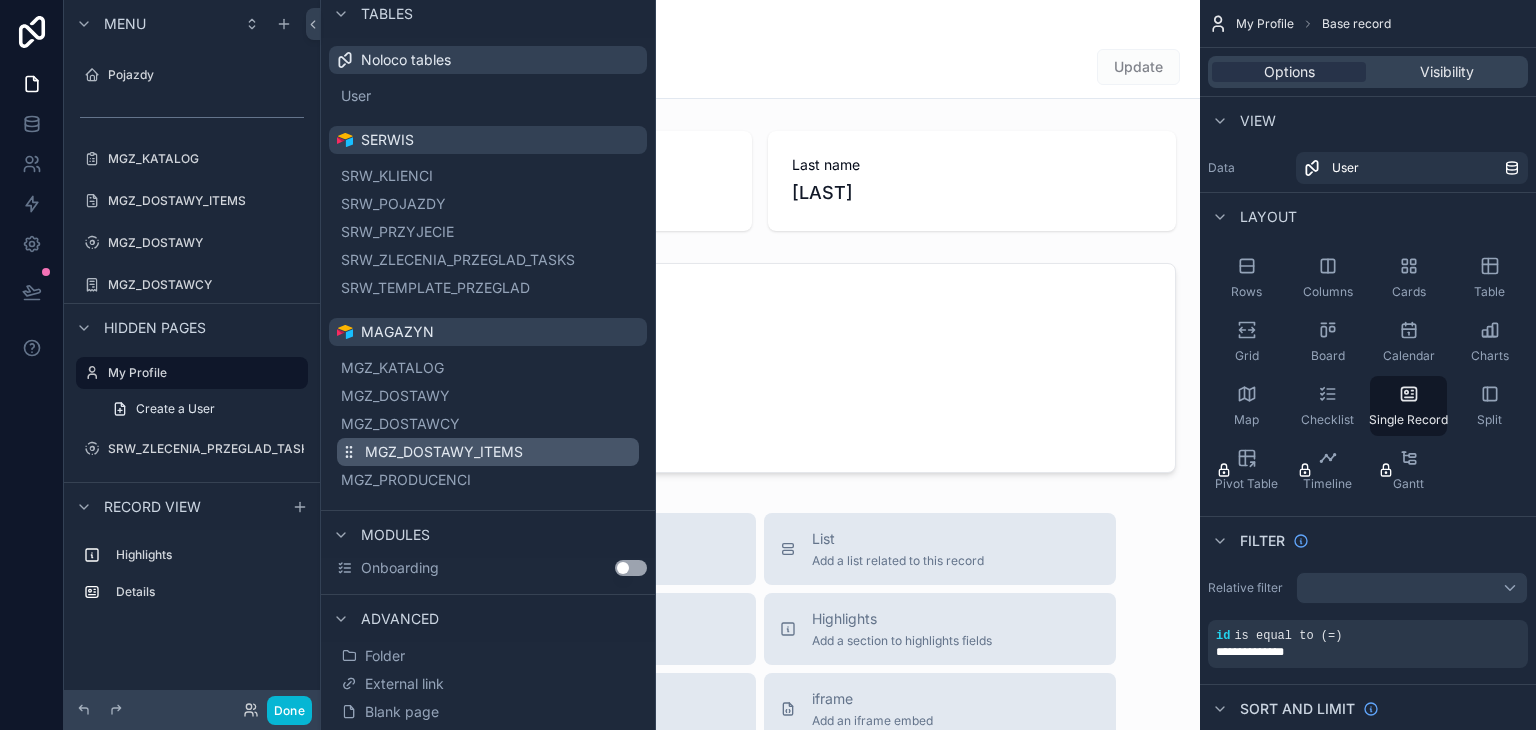 scroll, scrollTop: 110, scrollLeft: 0, axis: vertical 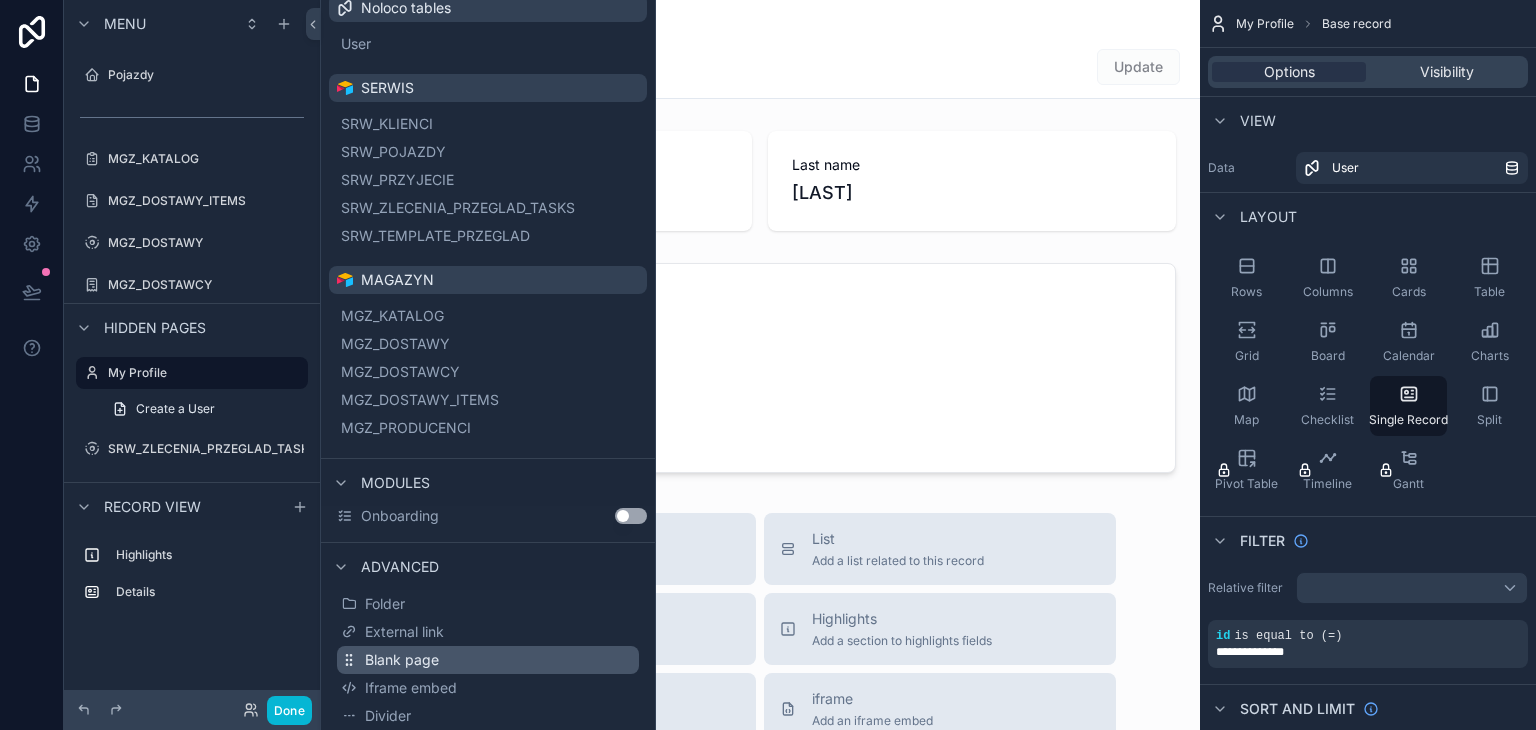 click on "Blank page" at bounding box center (402, 660) 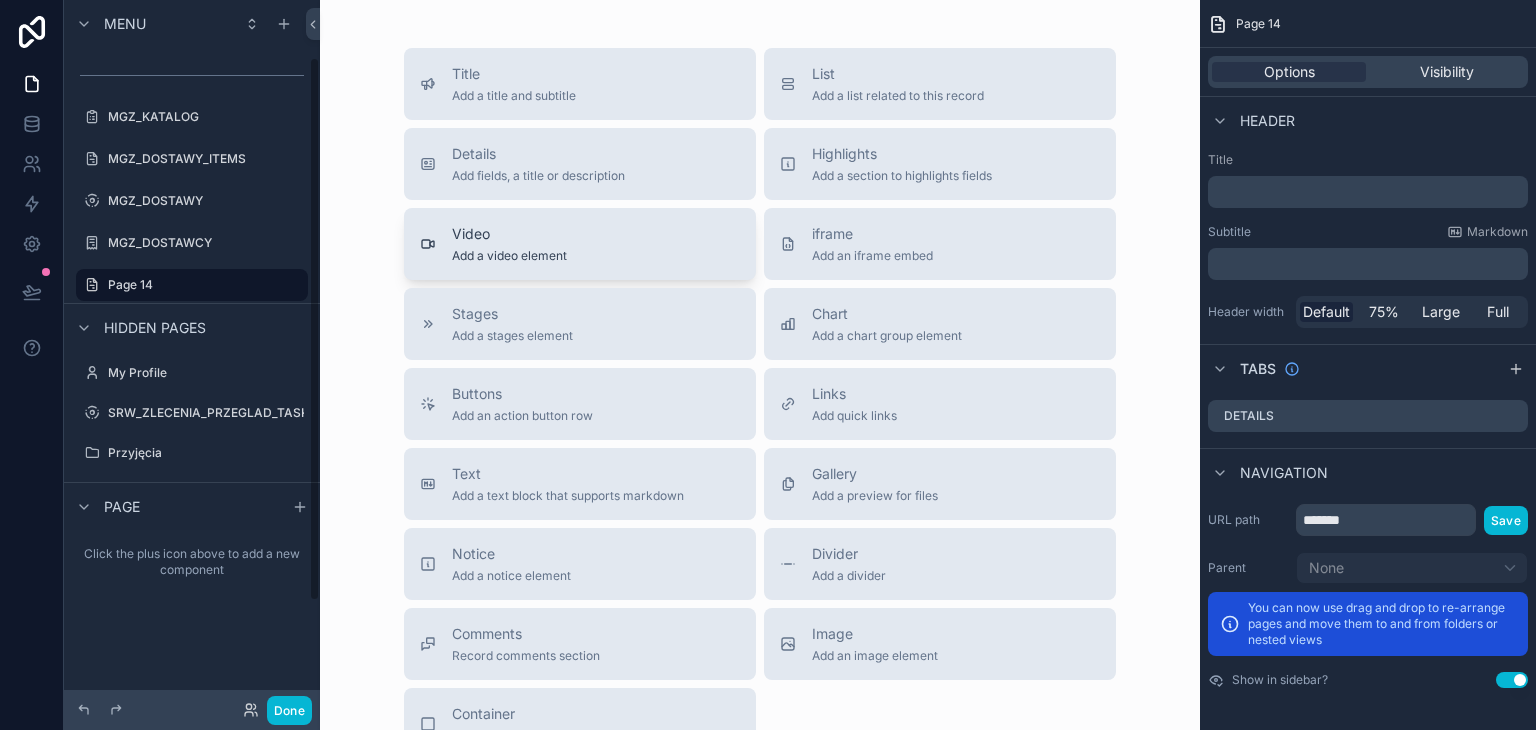 scroll, scrollTop: 75, scrollLeft: 0, axis: vertical 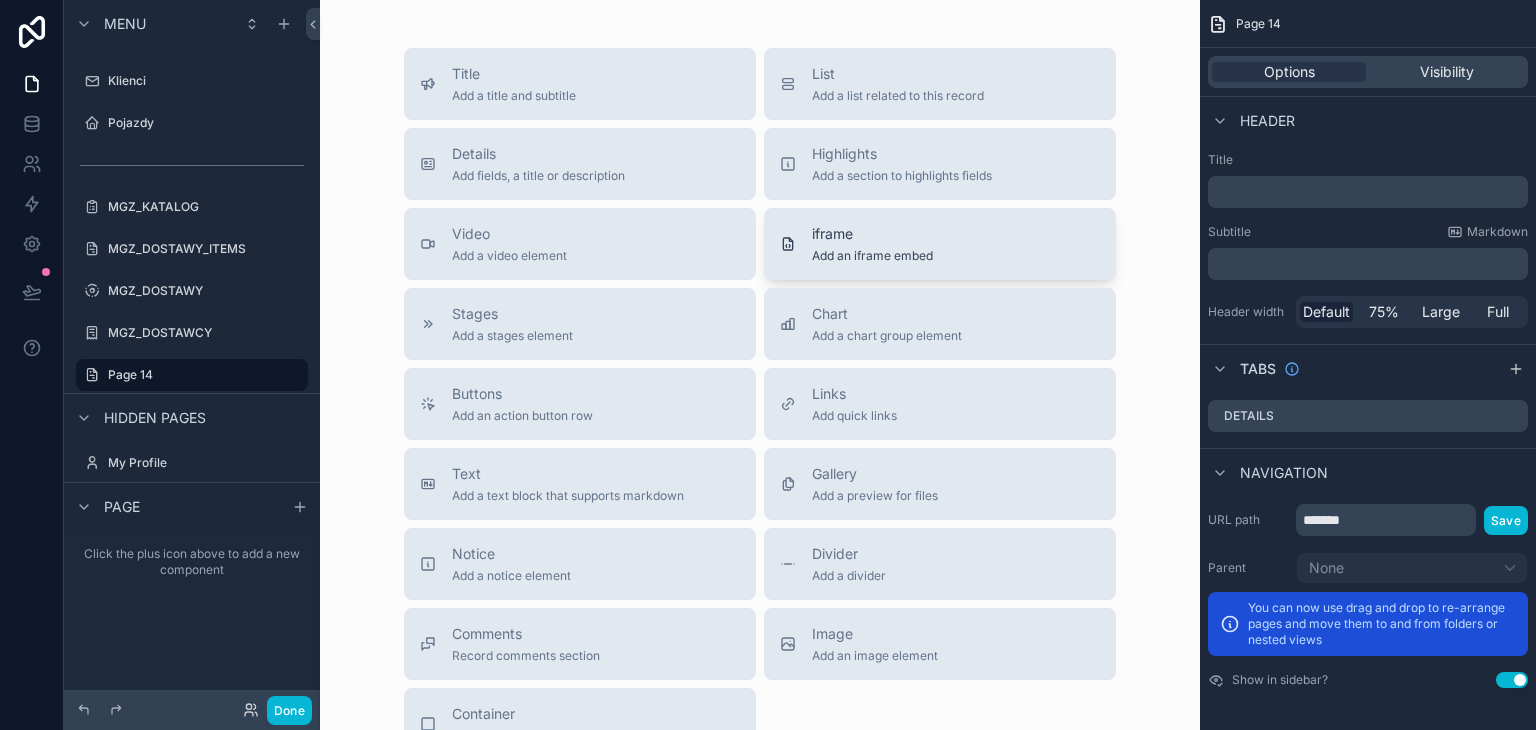 click on "iframe" at bounding box center (872, 234) 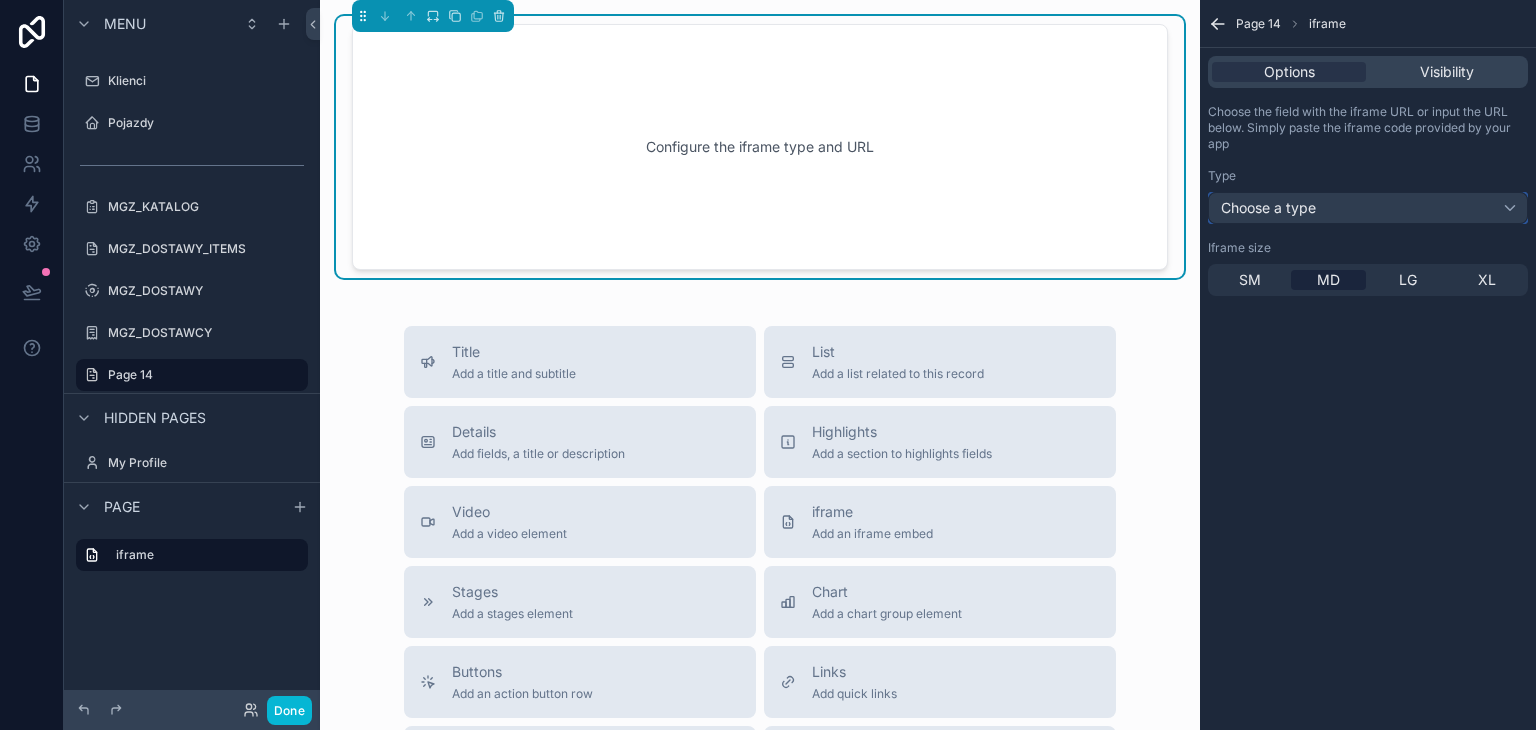 click on "Choose a type" at bounding box center [1268, 207] 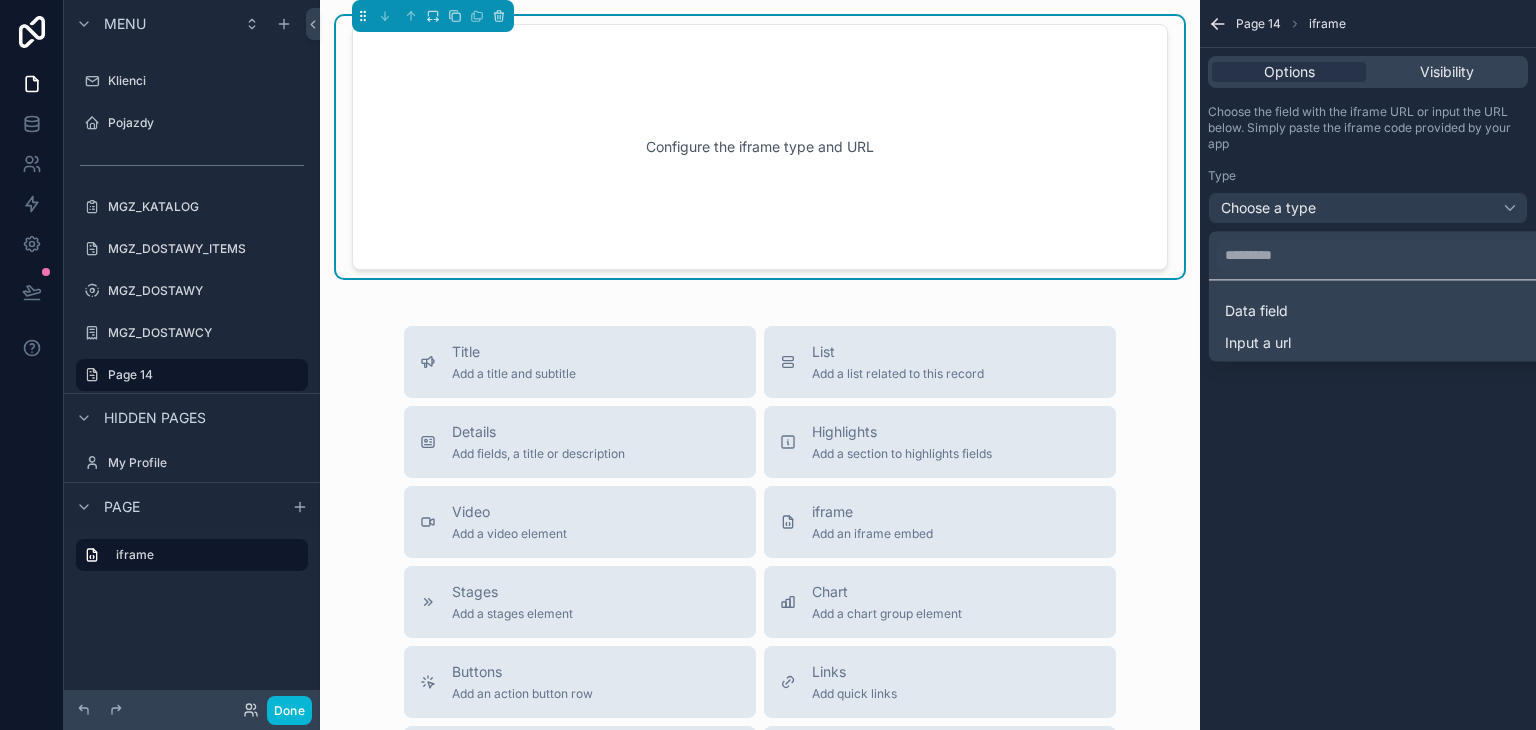 click at bounding box center [768, 365] 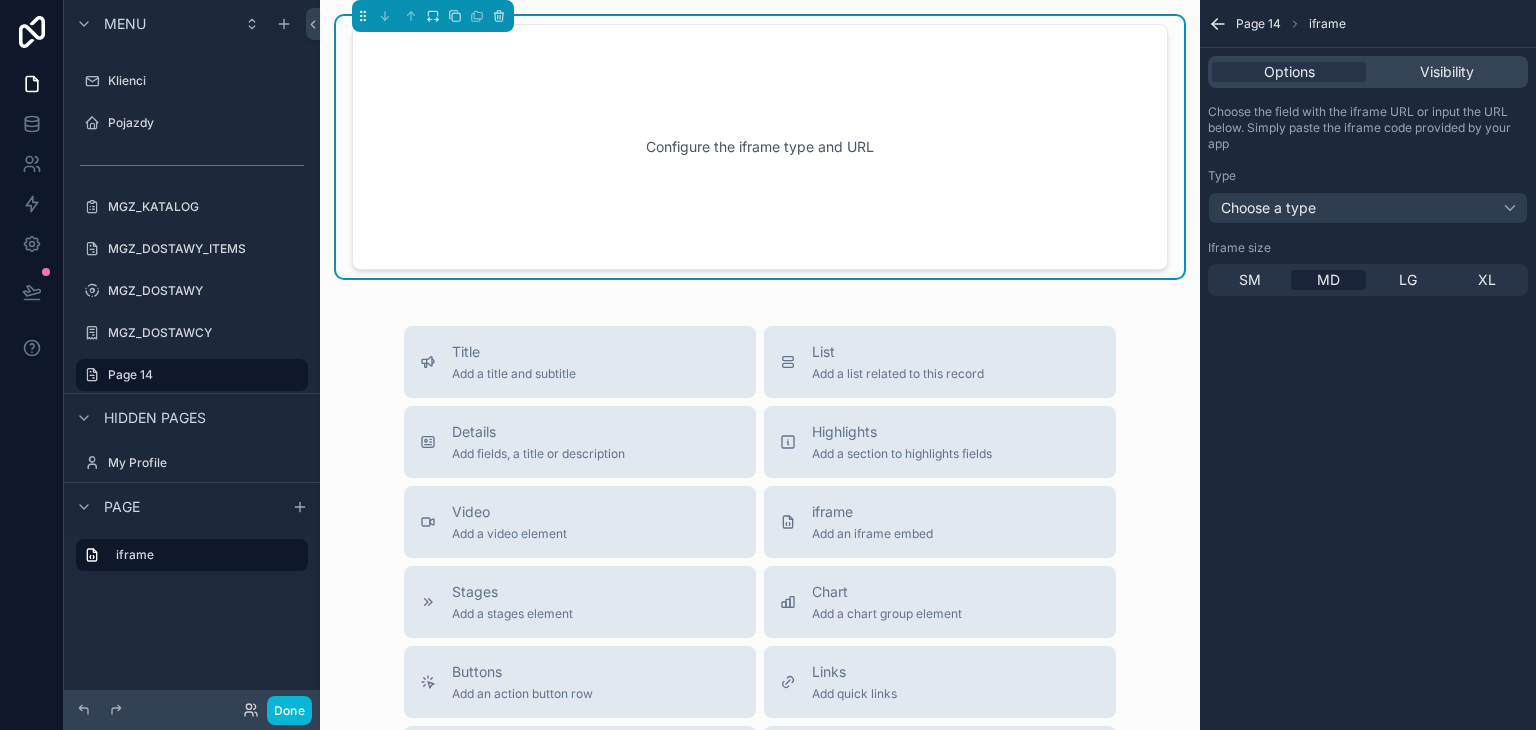 click on "Configure the iframe type and URL" at bounding box center [760, 147] 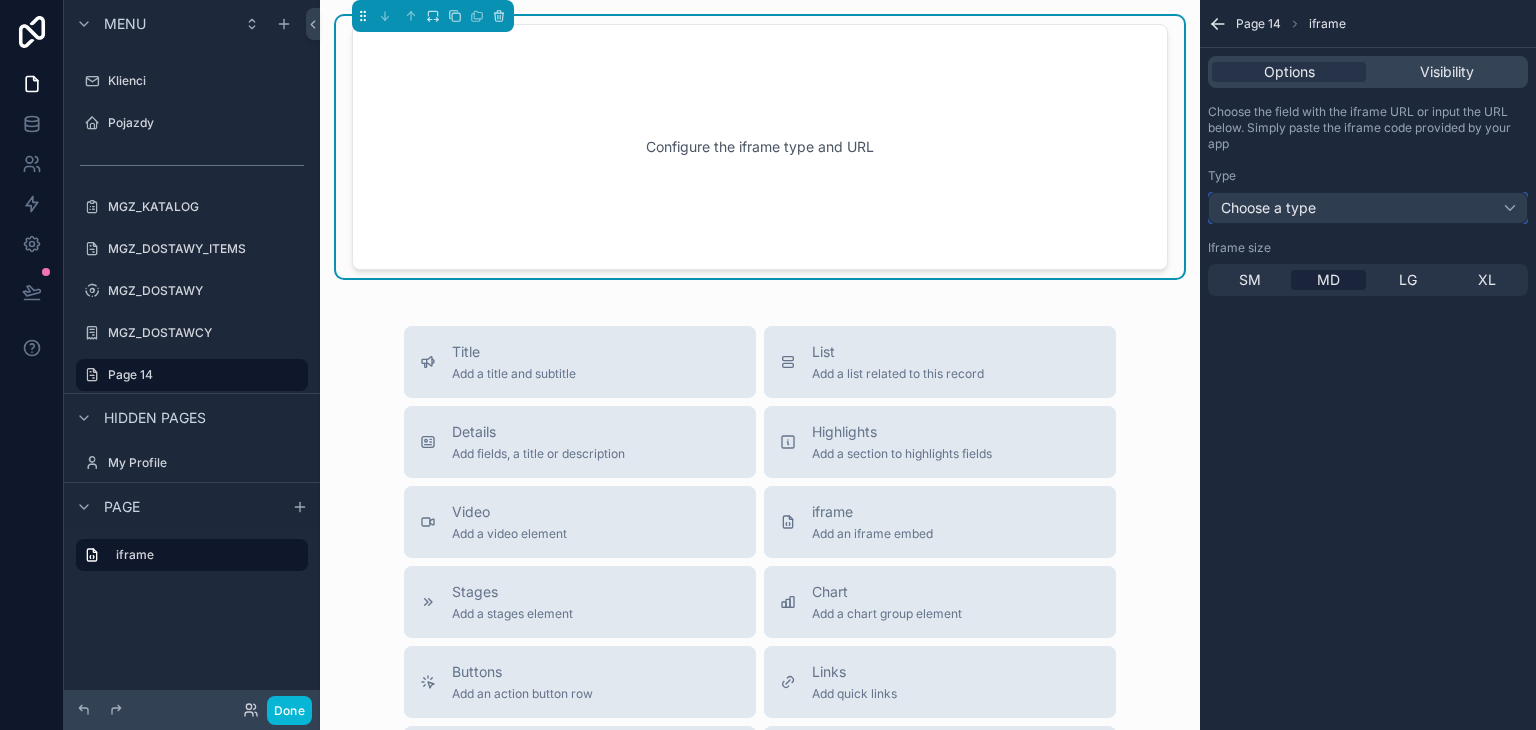 click on "Choose a type" at bounding box center (1268, 207) 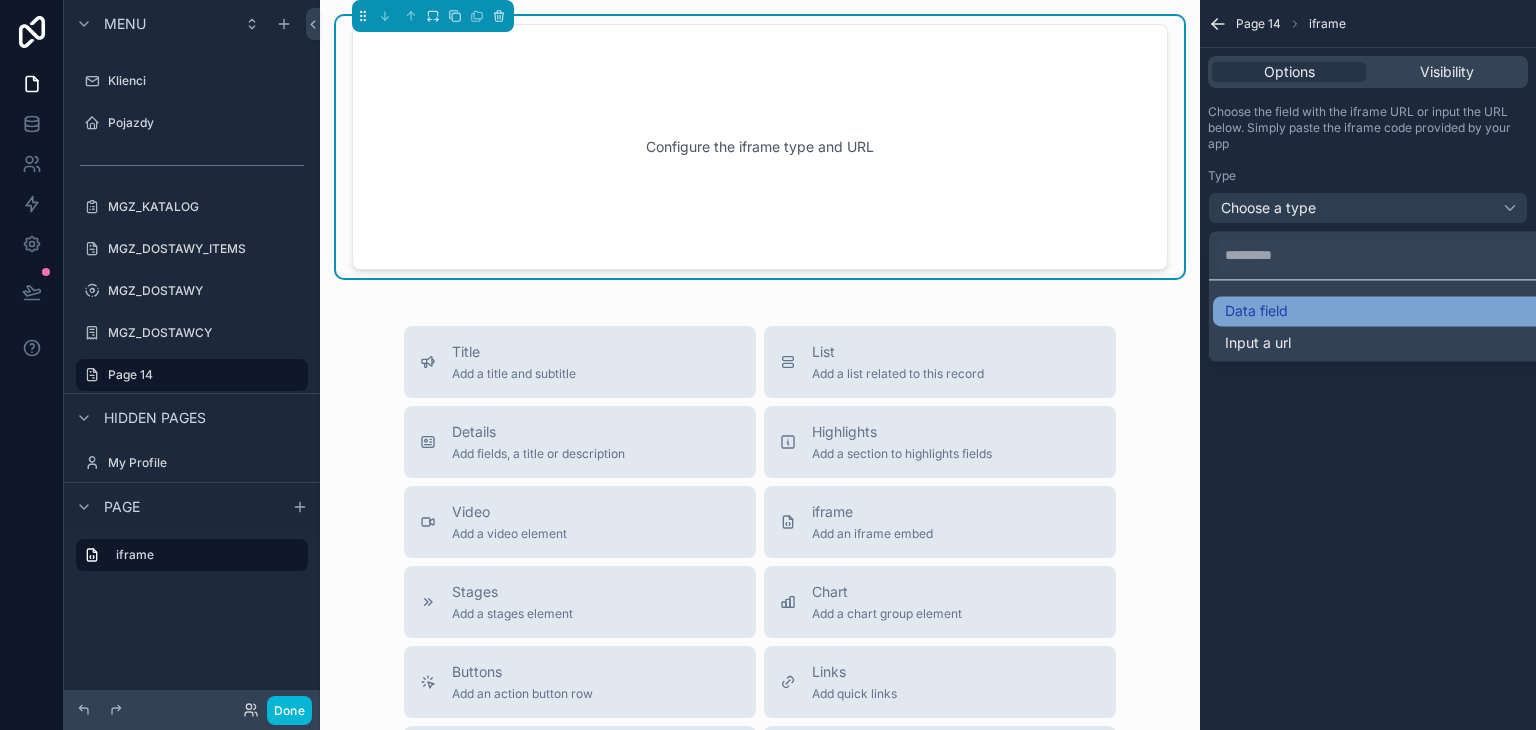 click on "Data field" at bounding box center (1256, 311) 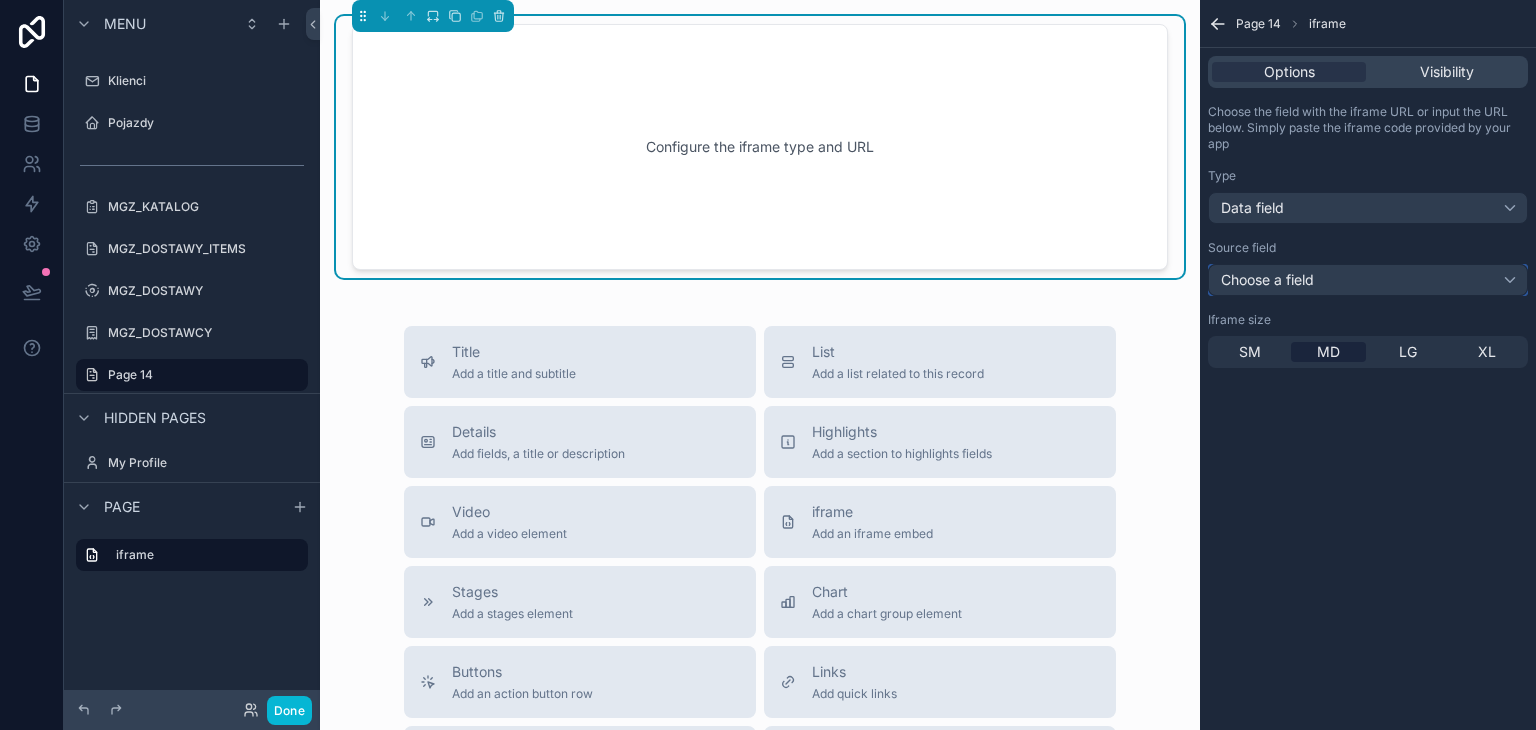 click on "Choose a field" at bounding box center [1267, 279] 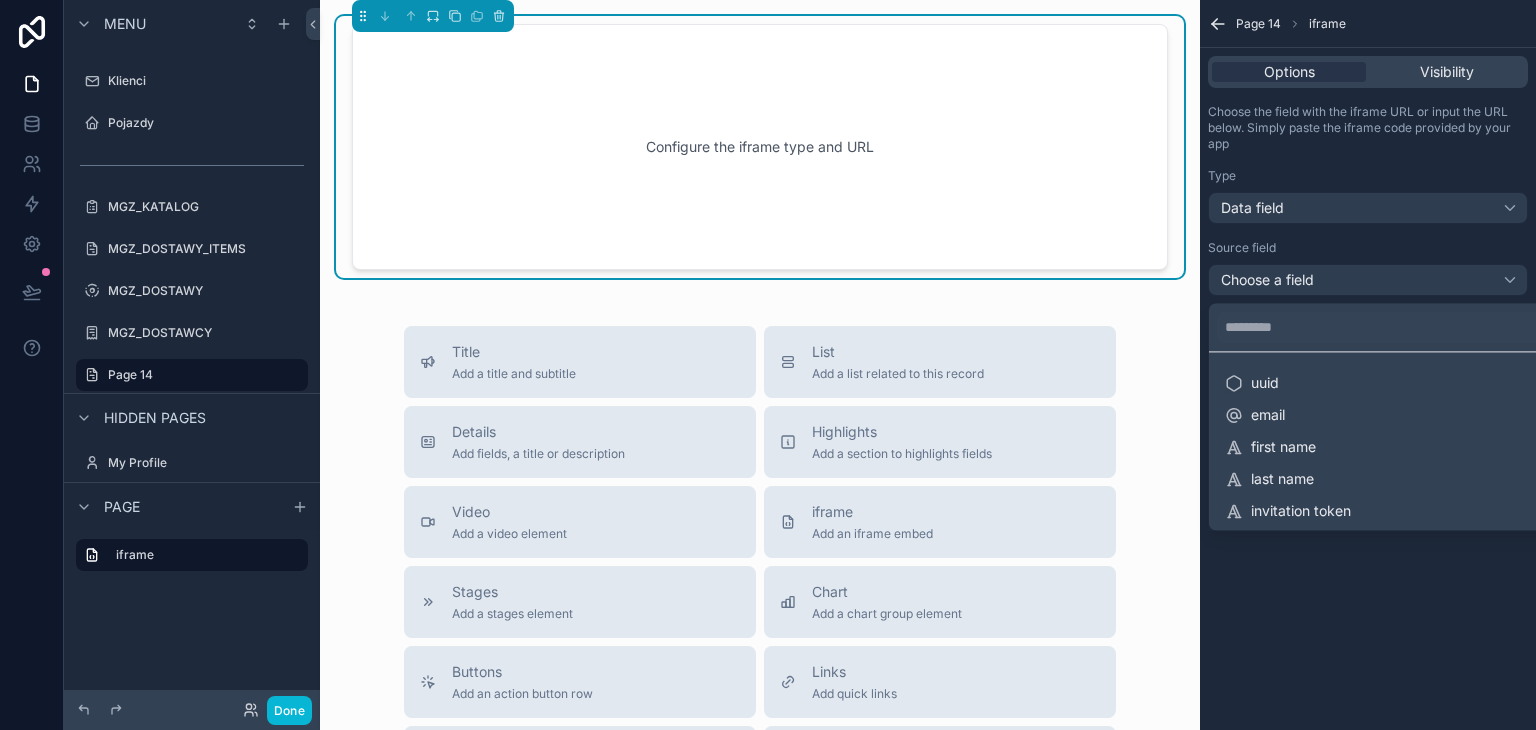 click at bounding box center [768, 365] 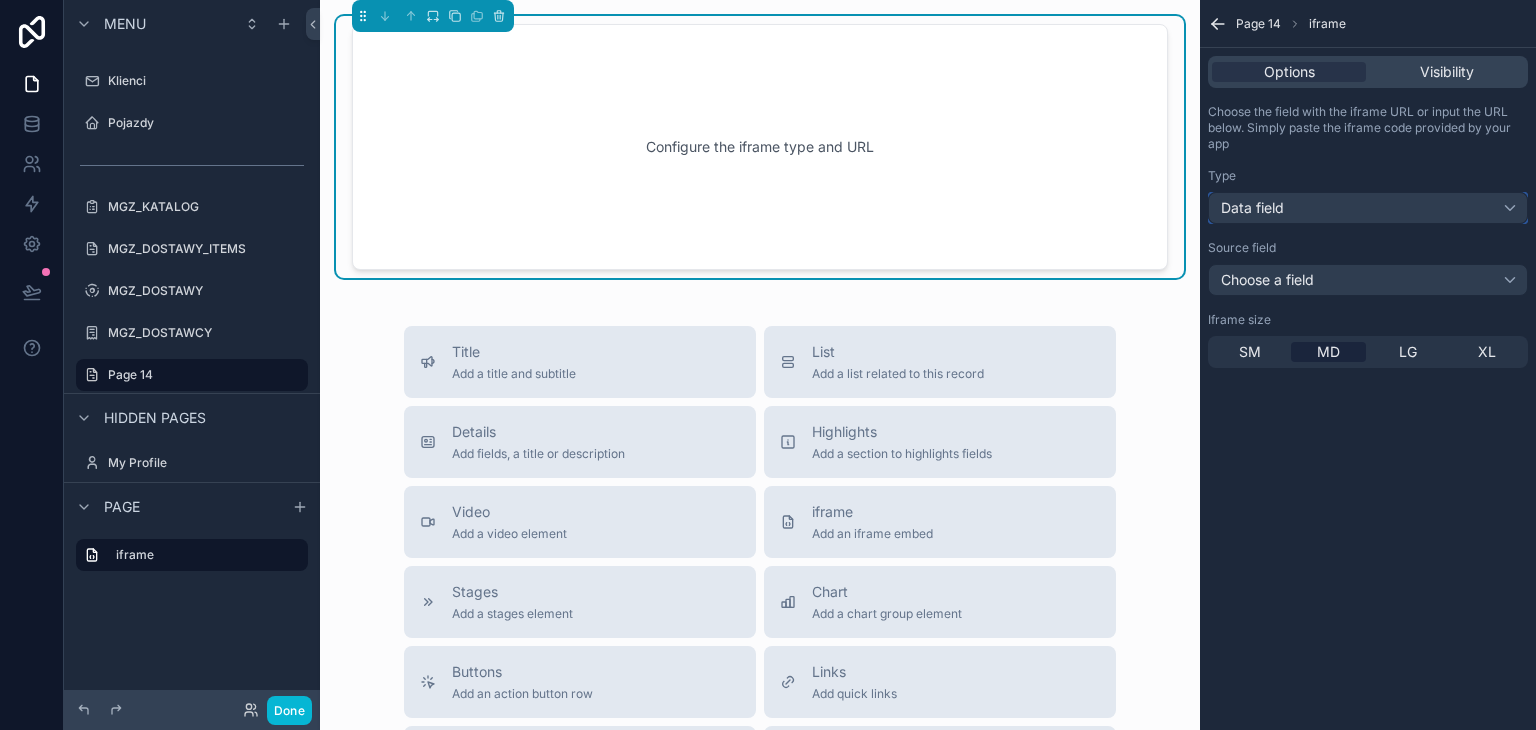 click on "Data field" at bounding box center (1368, 208) 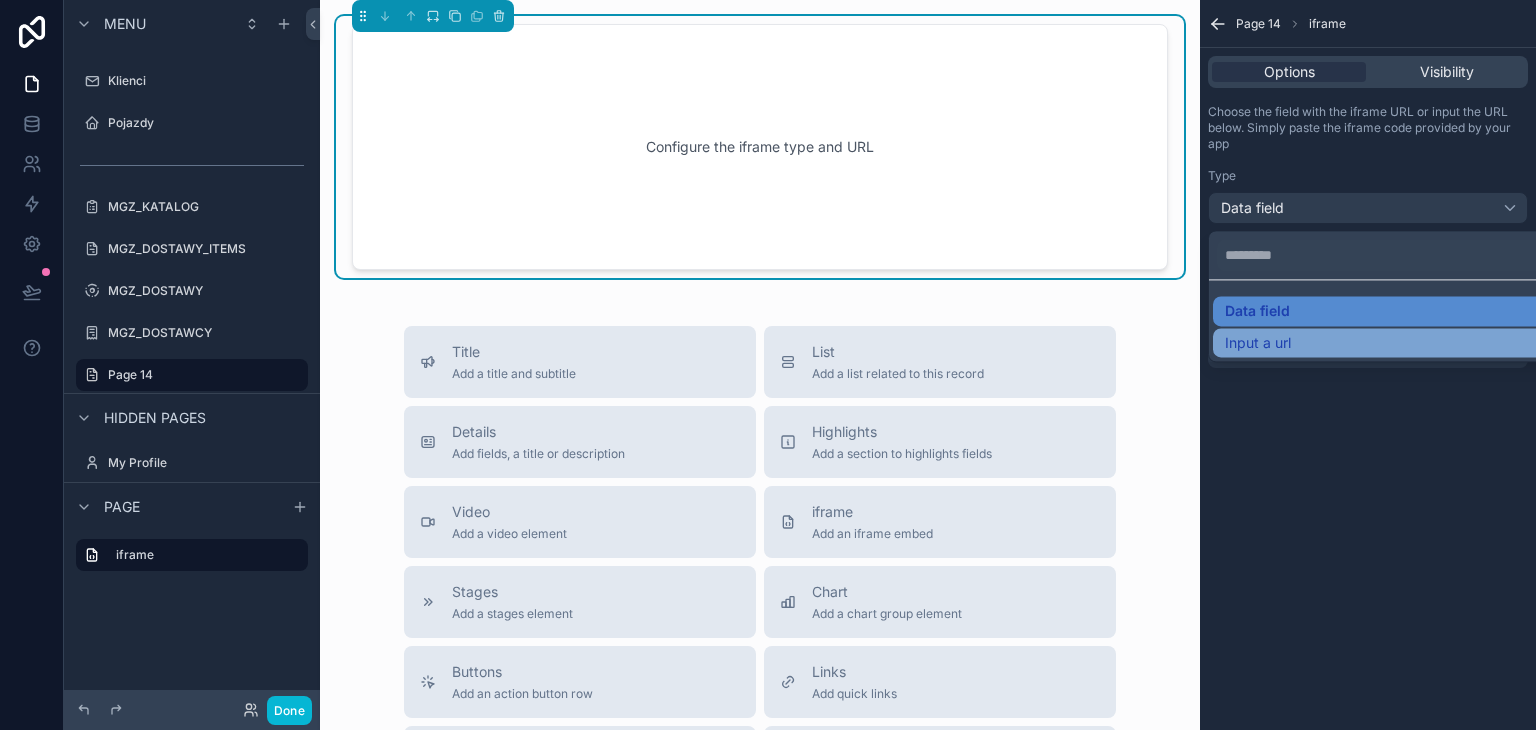 click on "Input a url" at bounding box center (1258, 343) 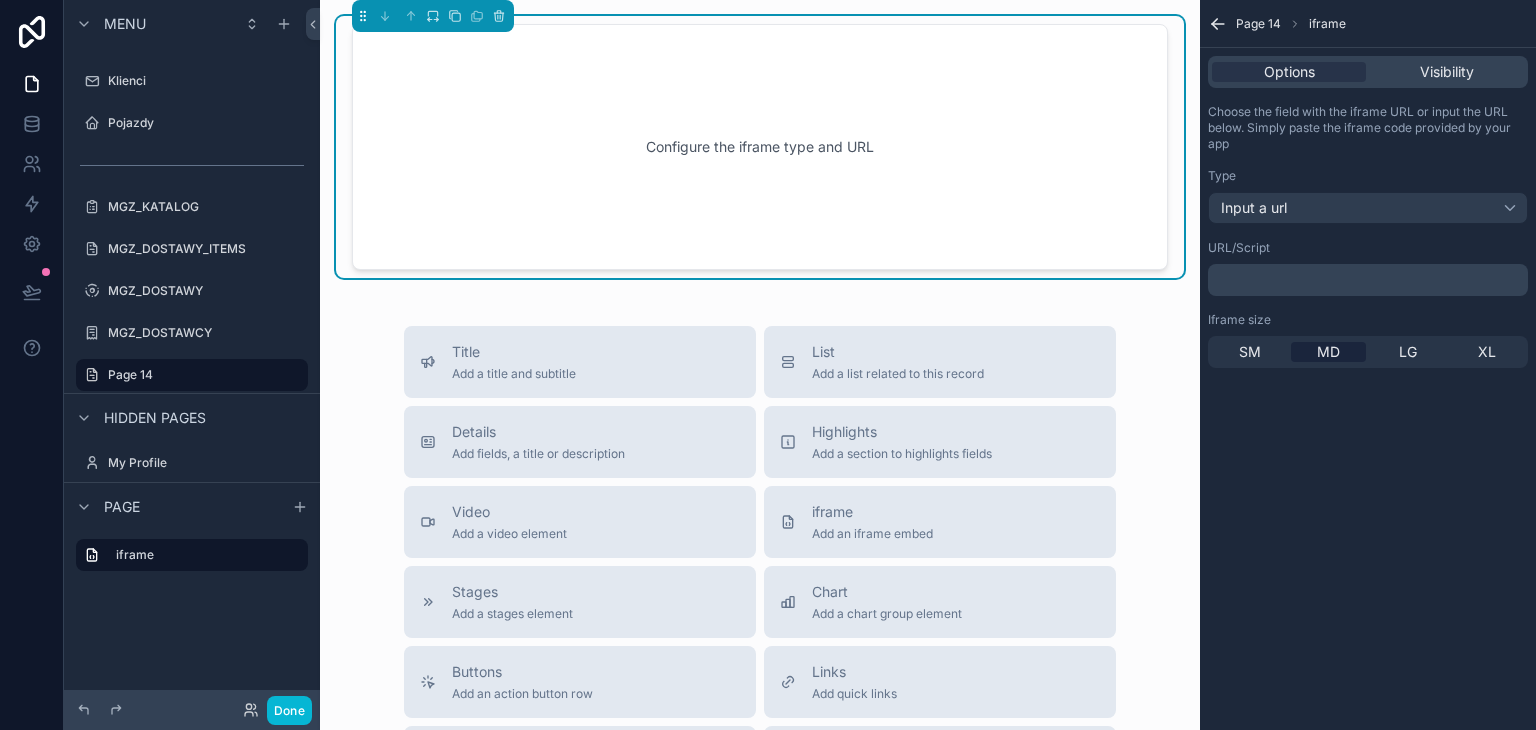 click on "﻿" at bounding box center [1370, 280] 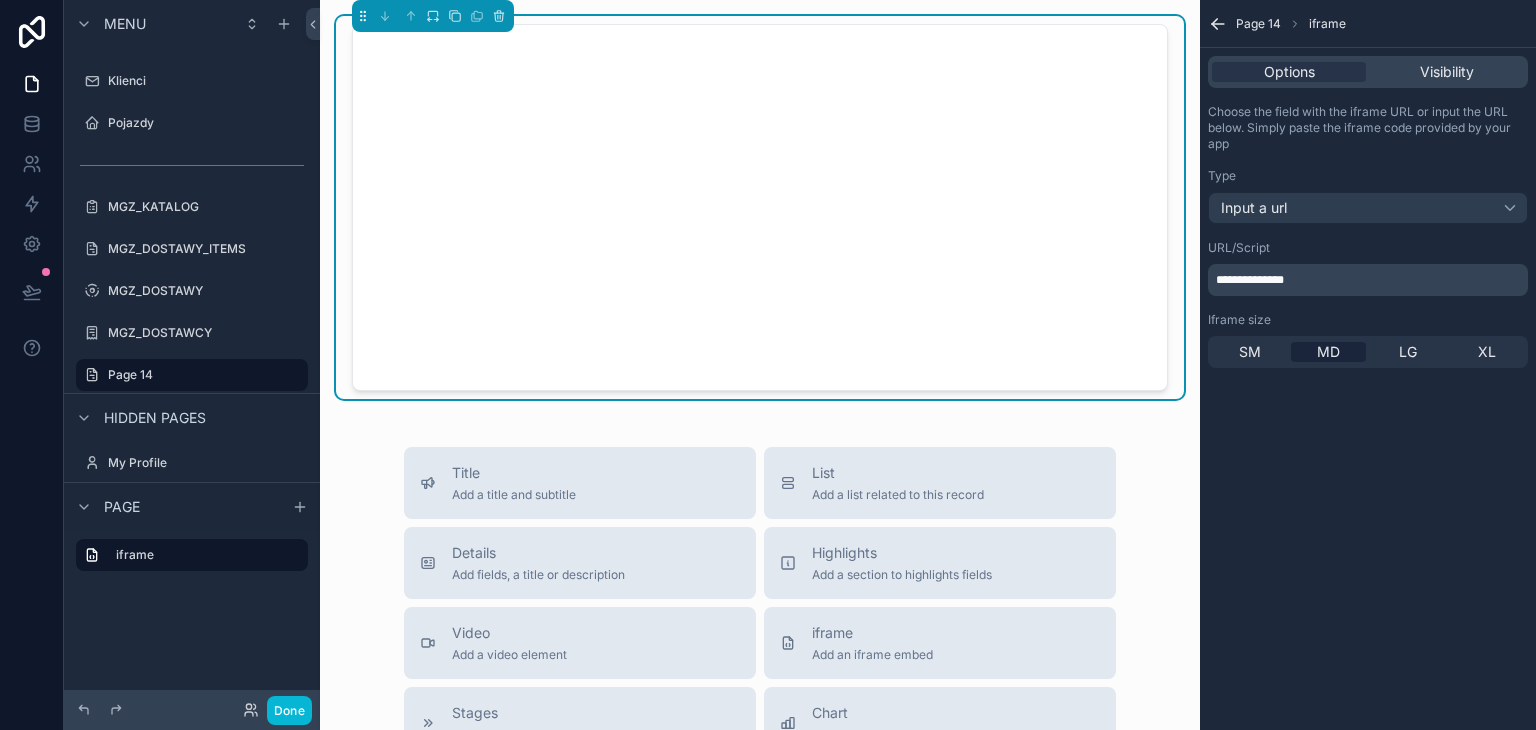 click on "URL/Script" at bounding box center (1368, 248) 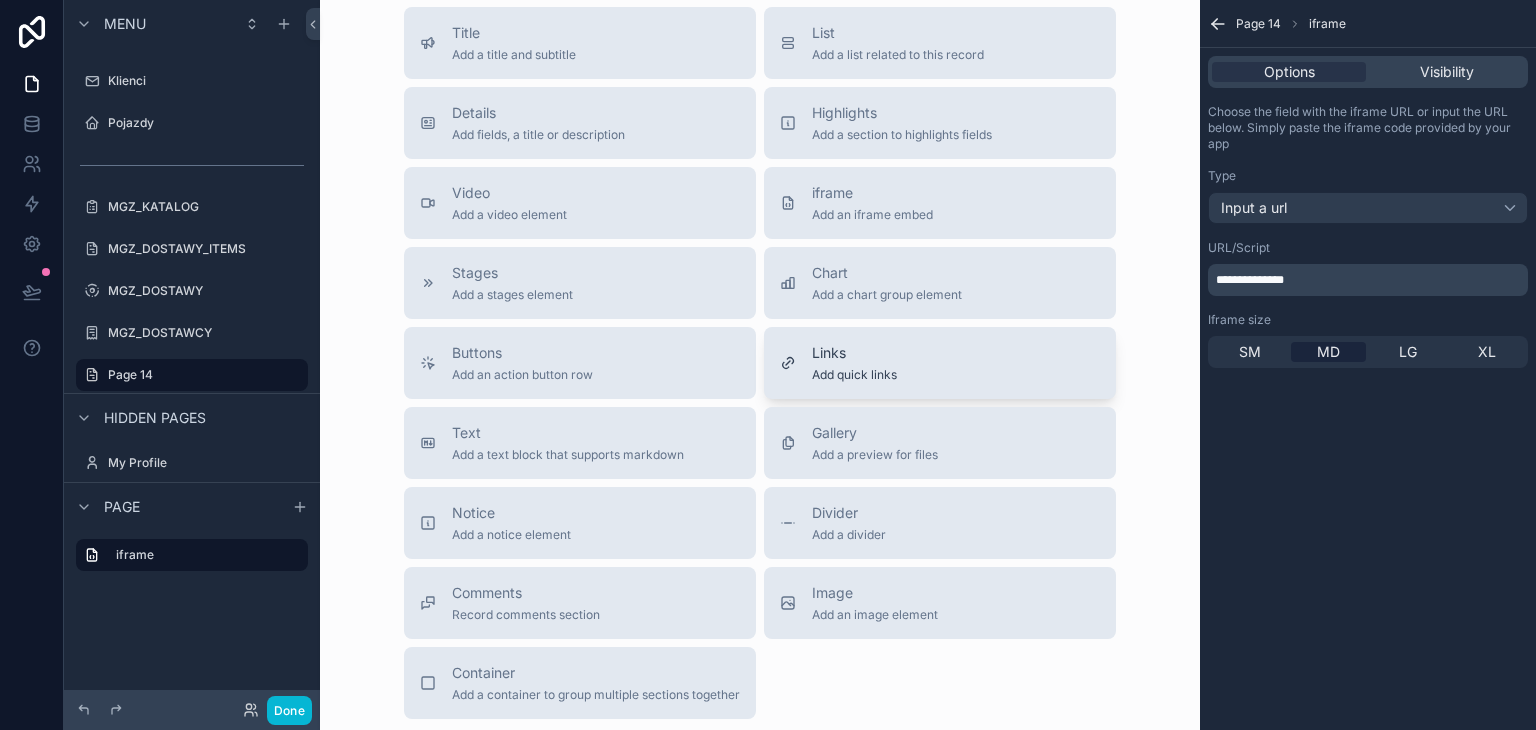 scroll, scrollTop: 0, scrollLeft: 0, axis: both 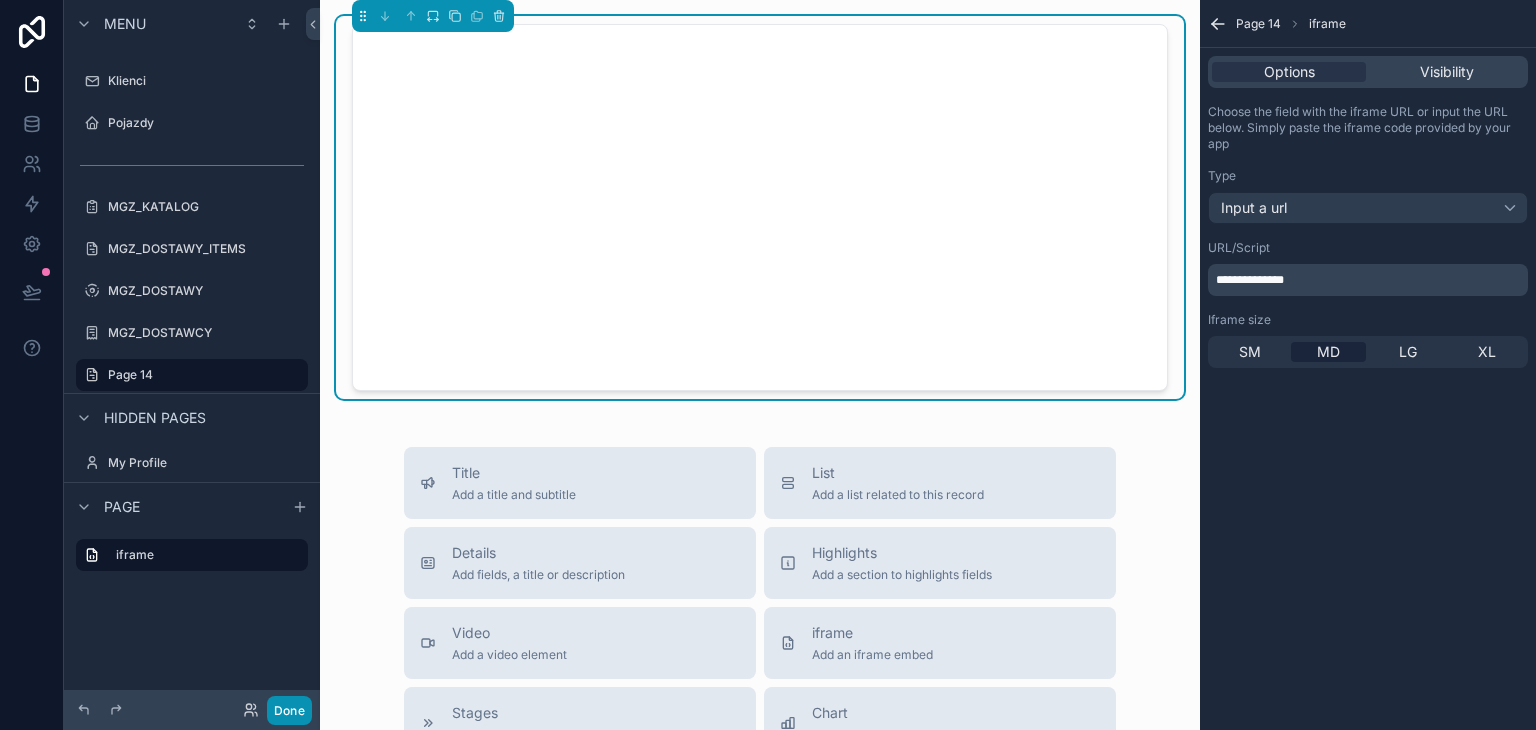 click on "Done" at bounding box center (289, 710) 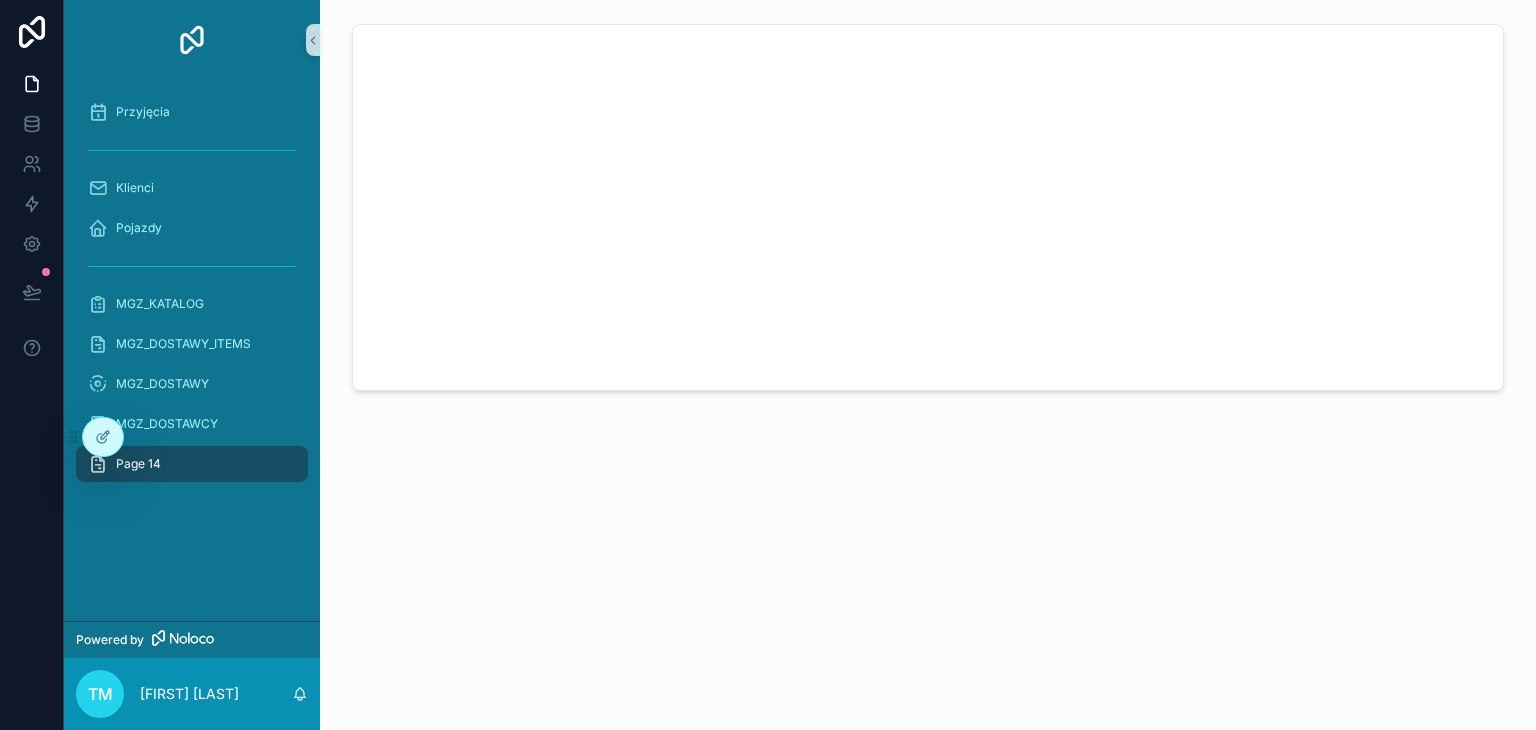 click at bounding box center (928, 263) 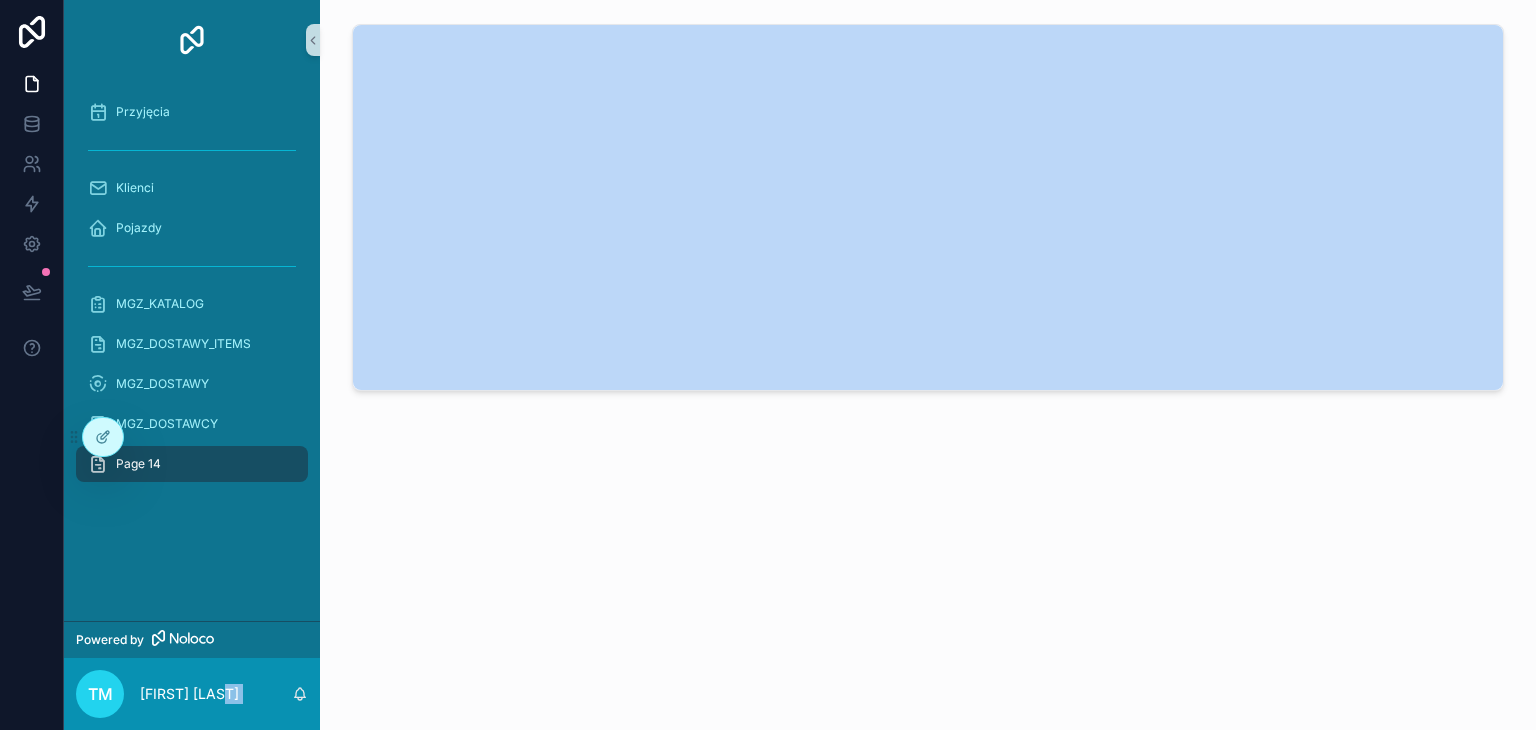 click at bounding box center [928, 263] 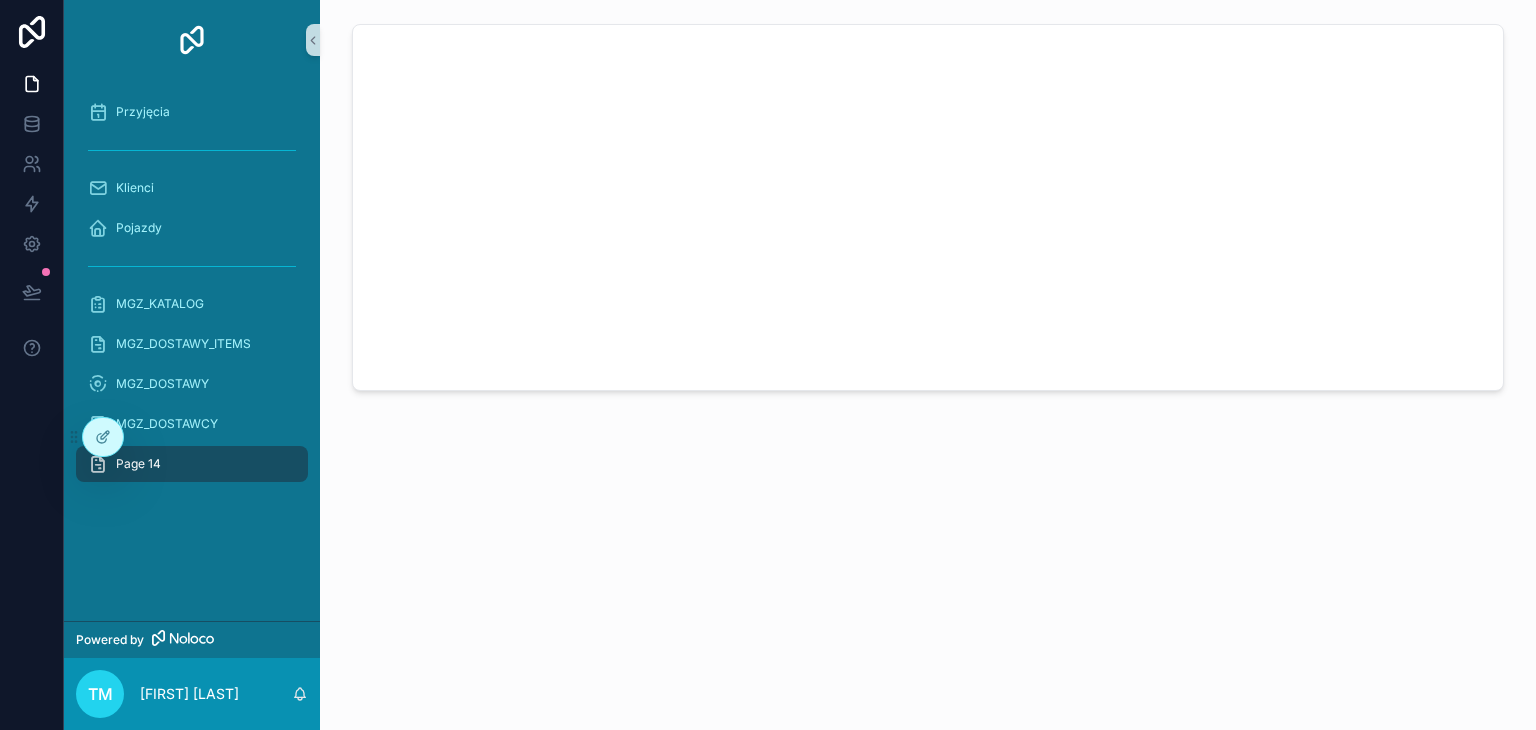 click at bounding box center (928, 365) 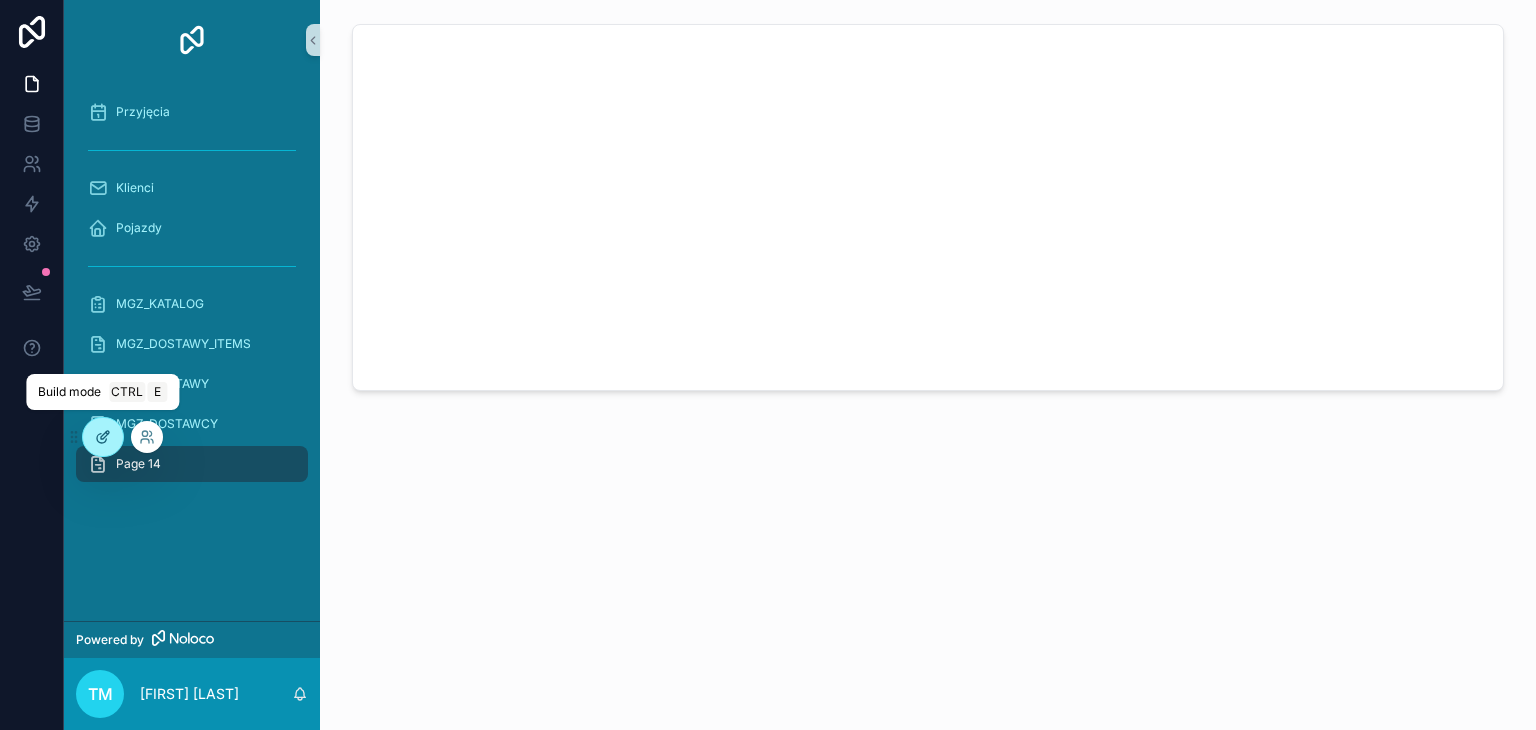 click 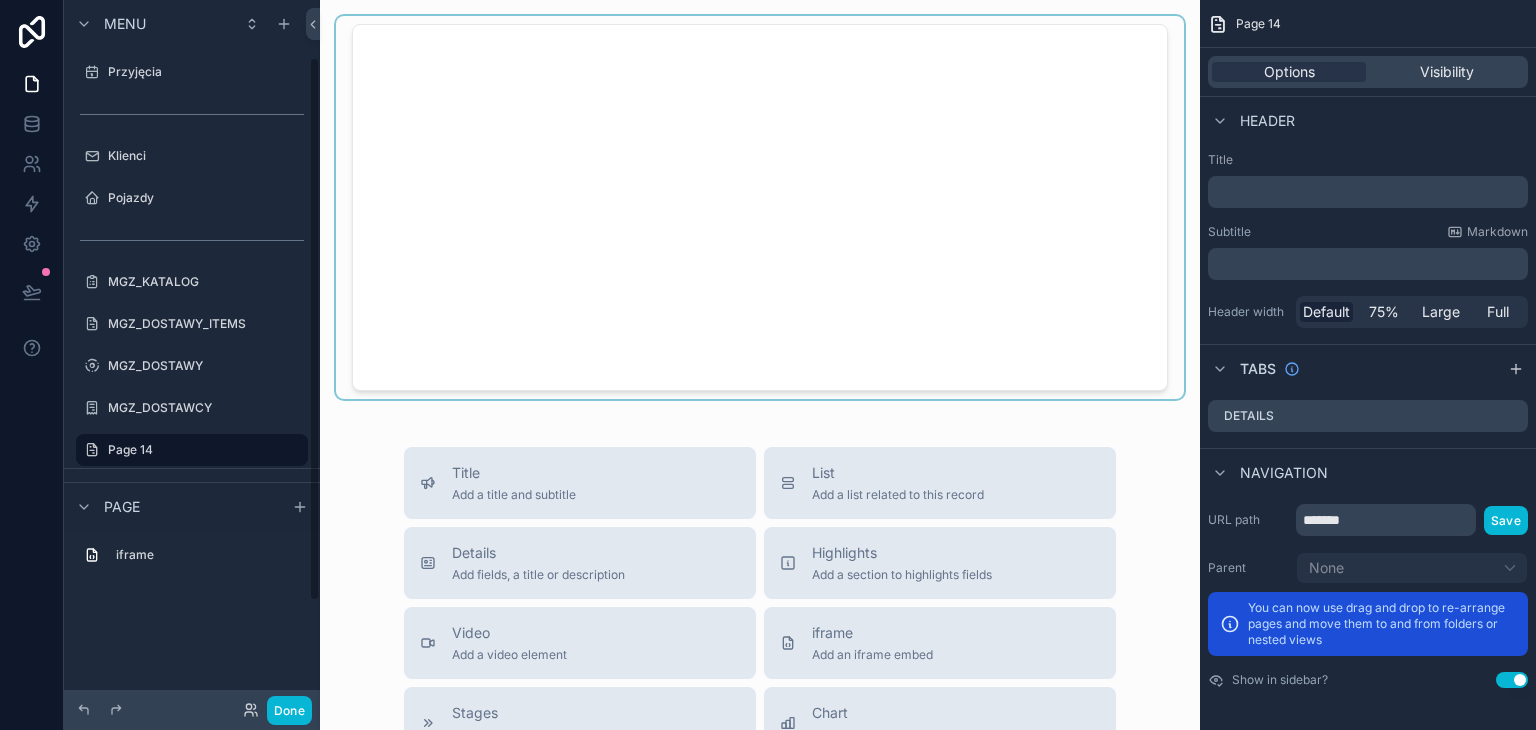 scroll, scrollTop: 75, scrollLeft: 0, axis: vertical 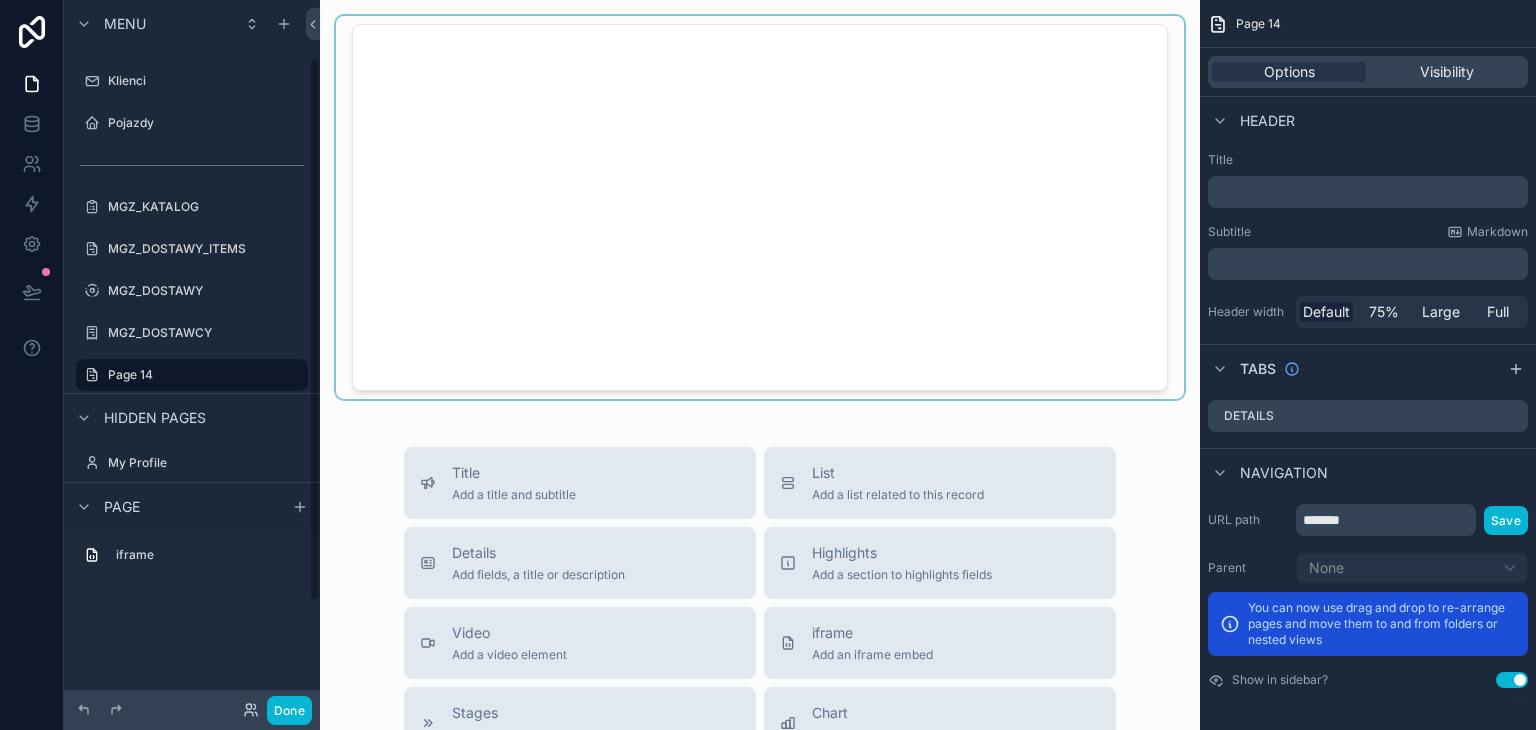 click at bounding box center [760, 207] 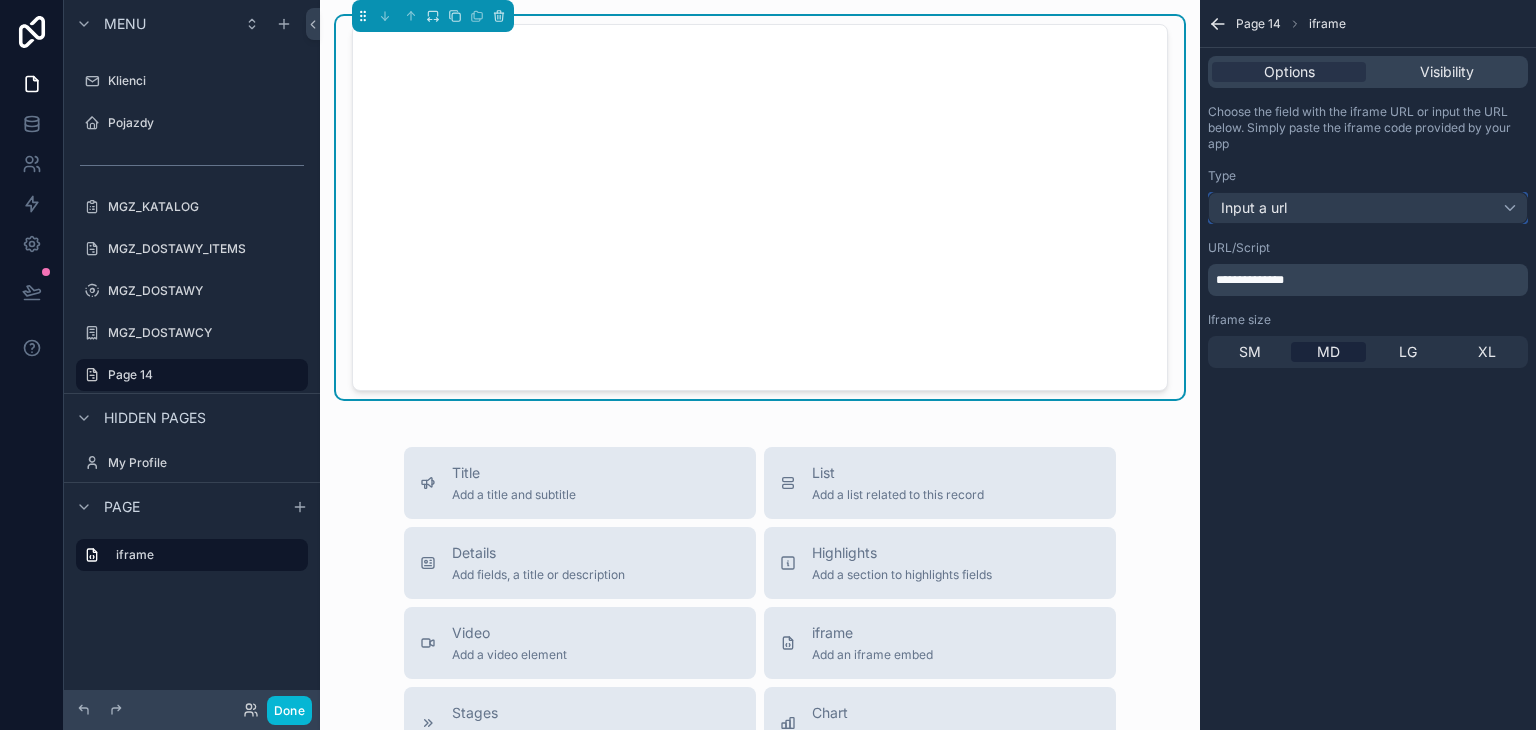 click on "Input a url" at bounding box center (1368, 208) 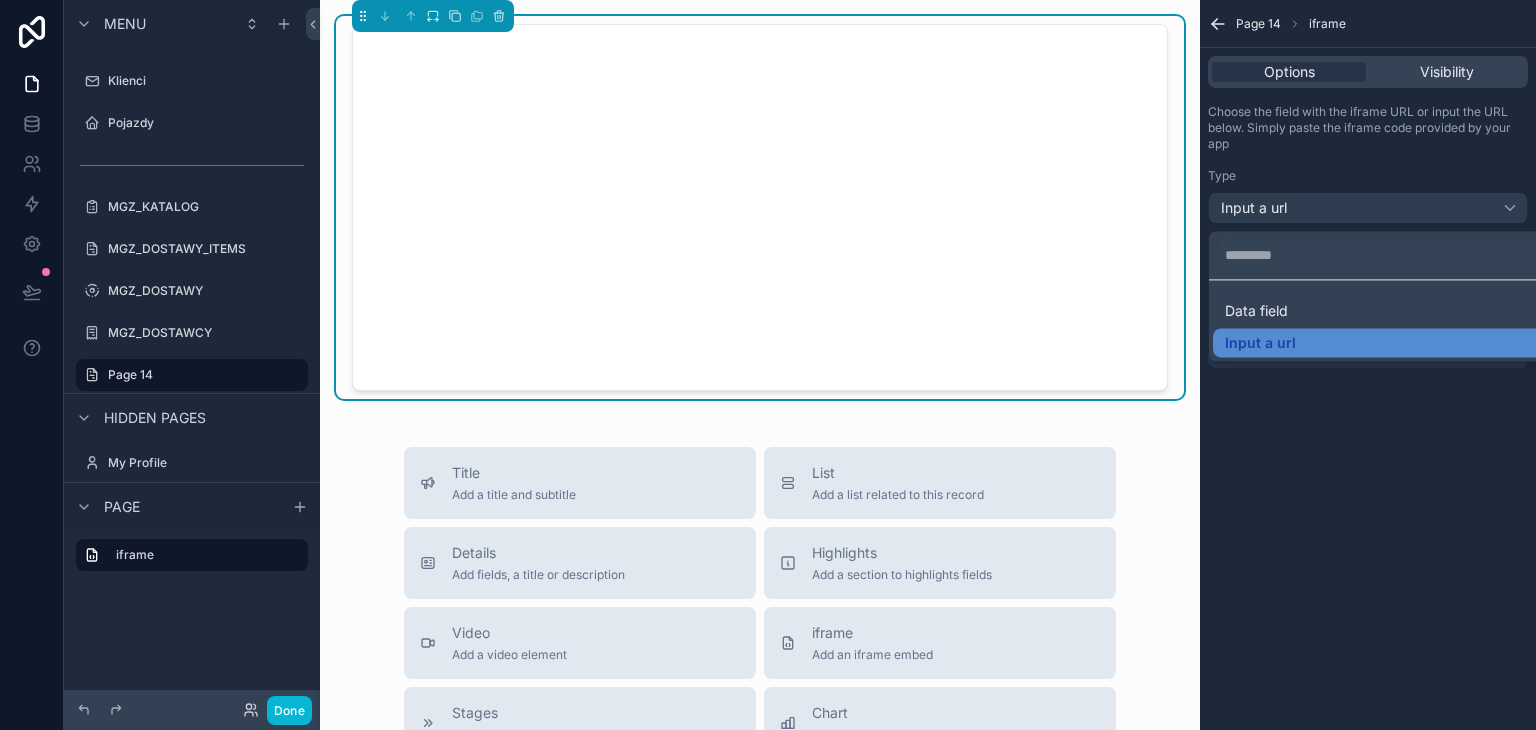 click at bounding box center (768, 365) 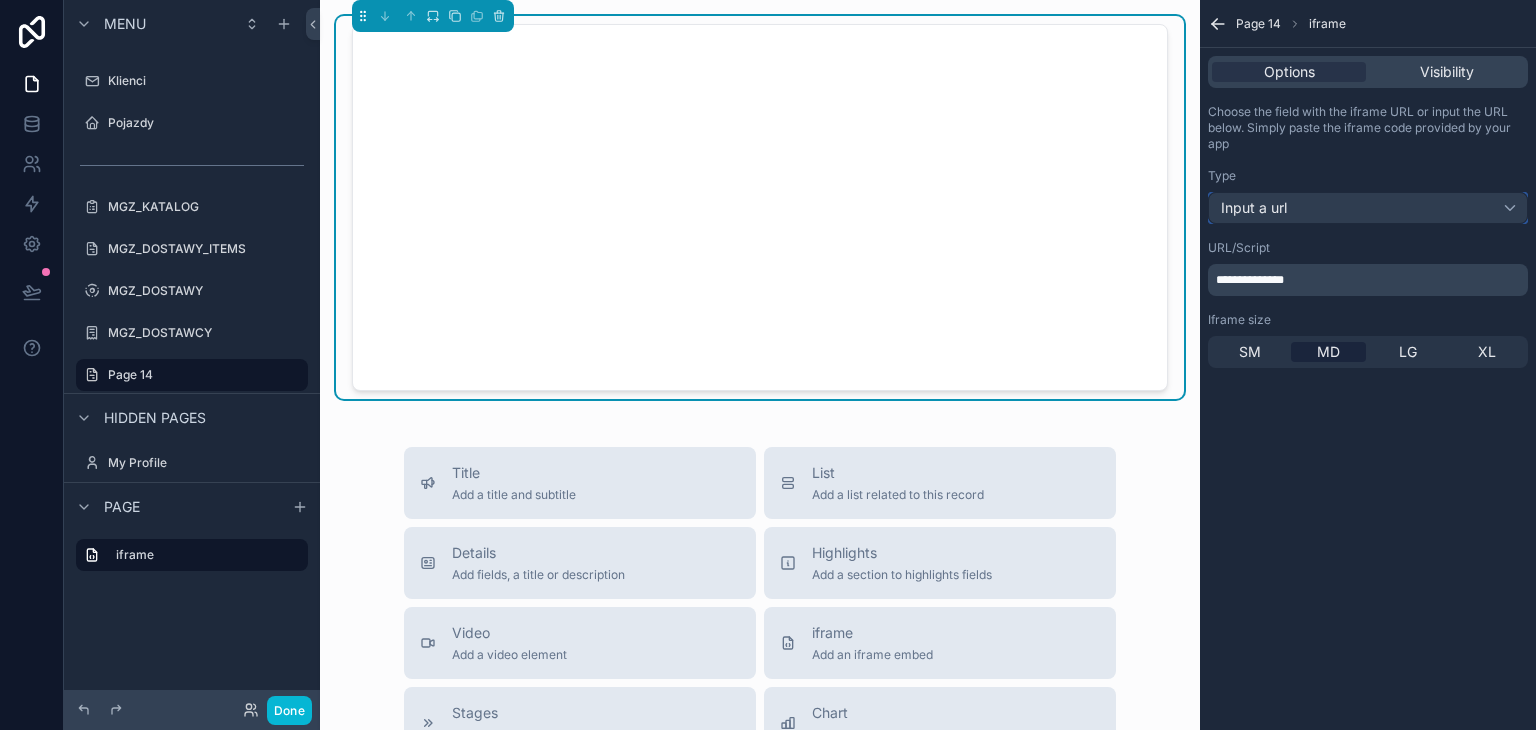 click on "Input a url" at bounding box center [1368, 208] 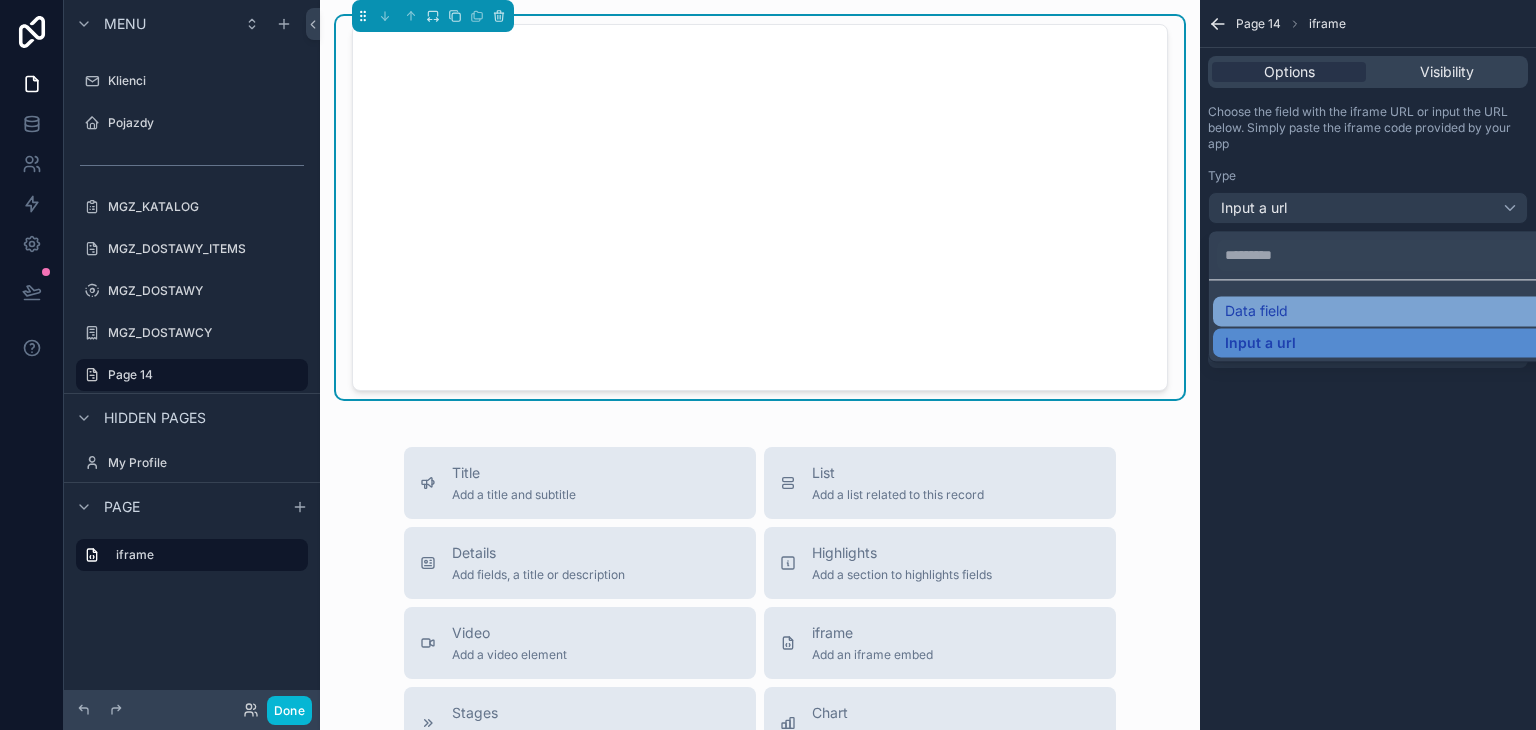 click on "Data field" at bounding box center (1256, 311) 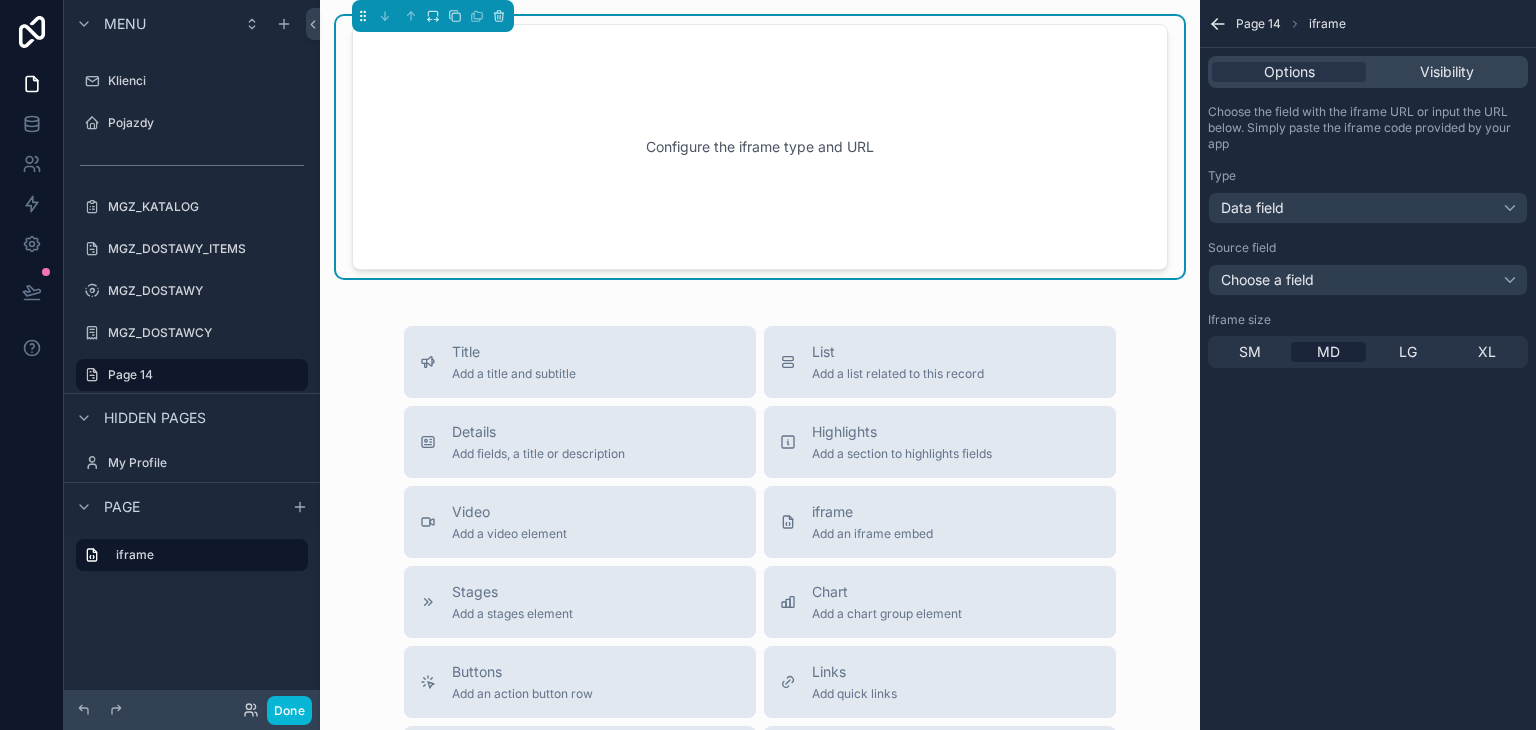 click on "Configure the iframe type and URL" at bounding box center [760, 147] 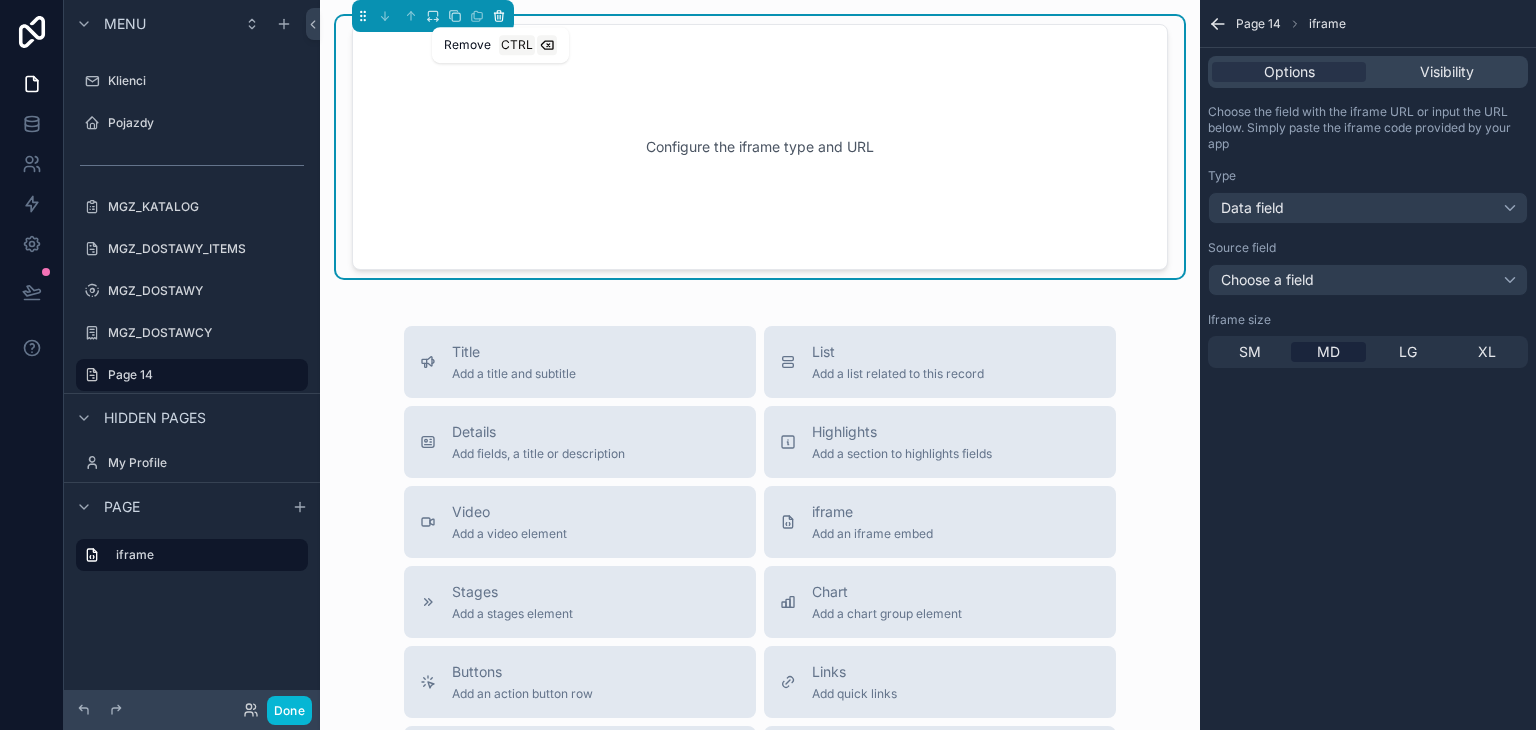 click 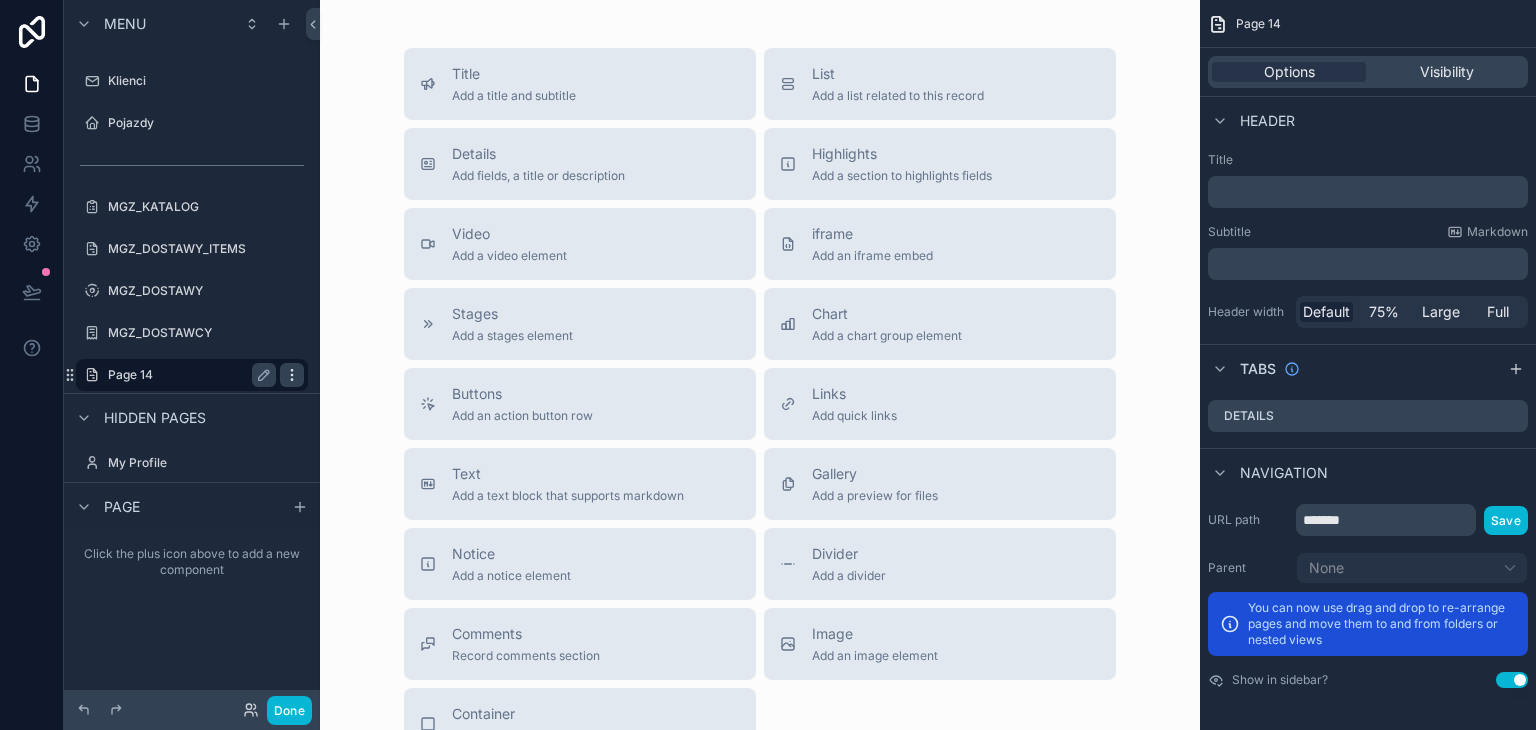 click 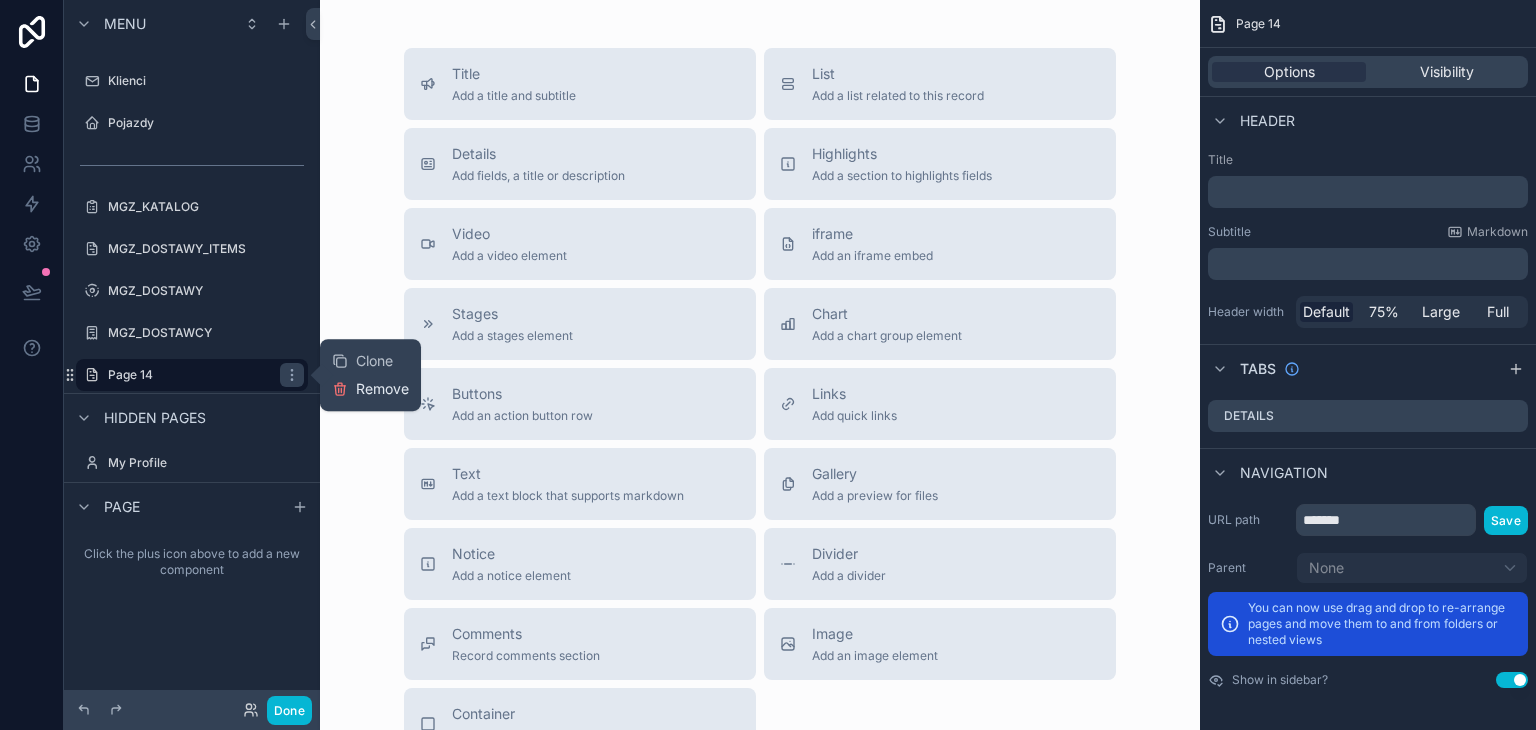 click on "Remove" at bounding box center (382, 389) 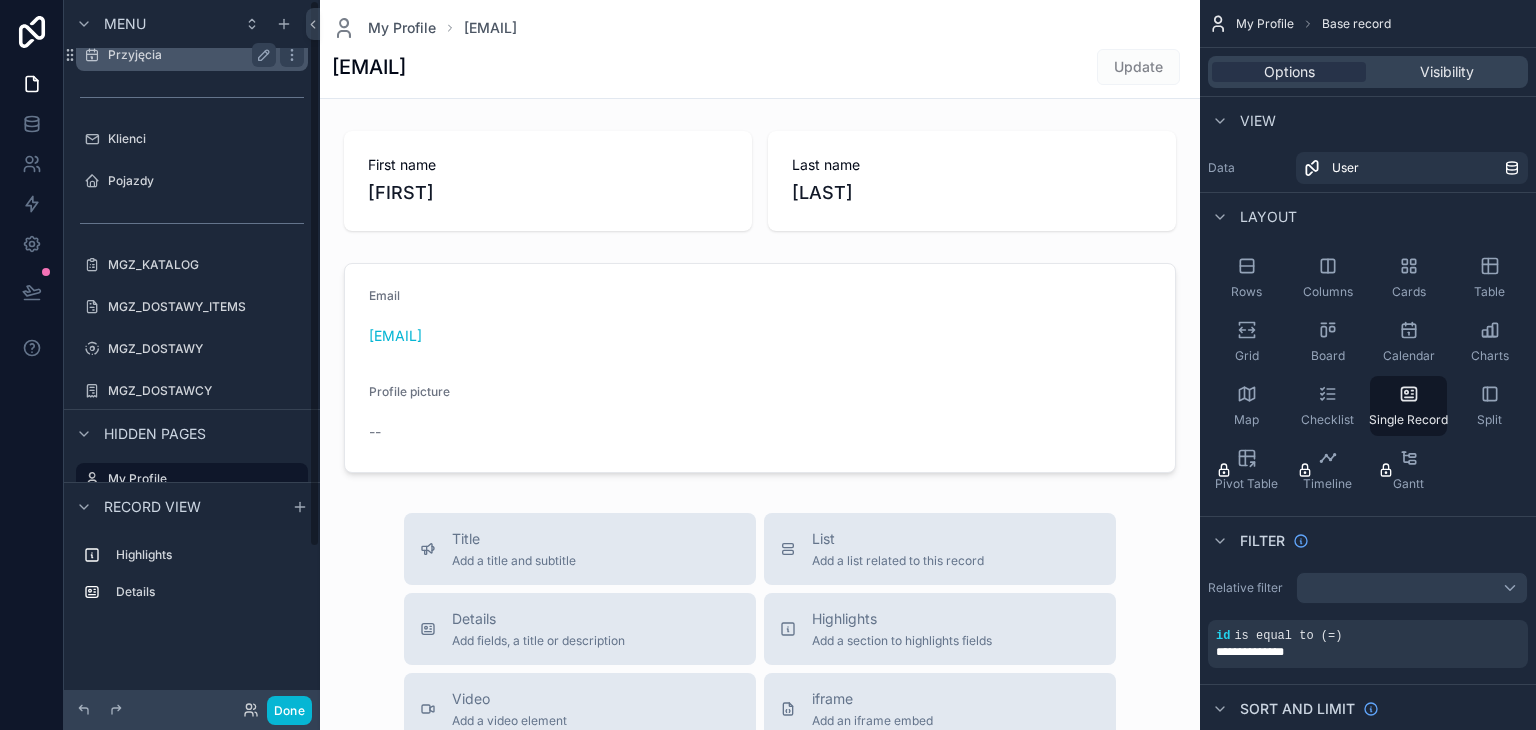 scroll, scrollTop: 0, scrollLeft: 0, axis: both 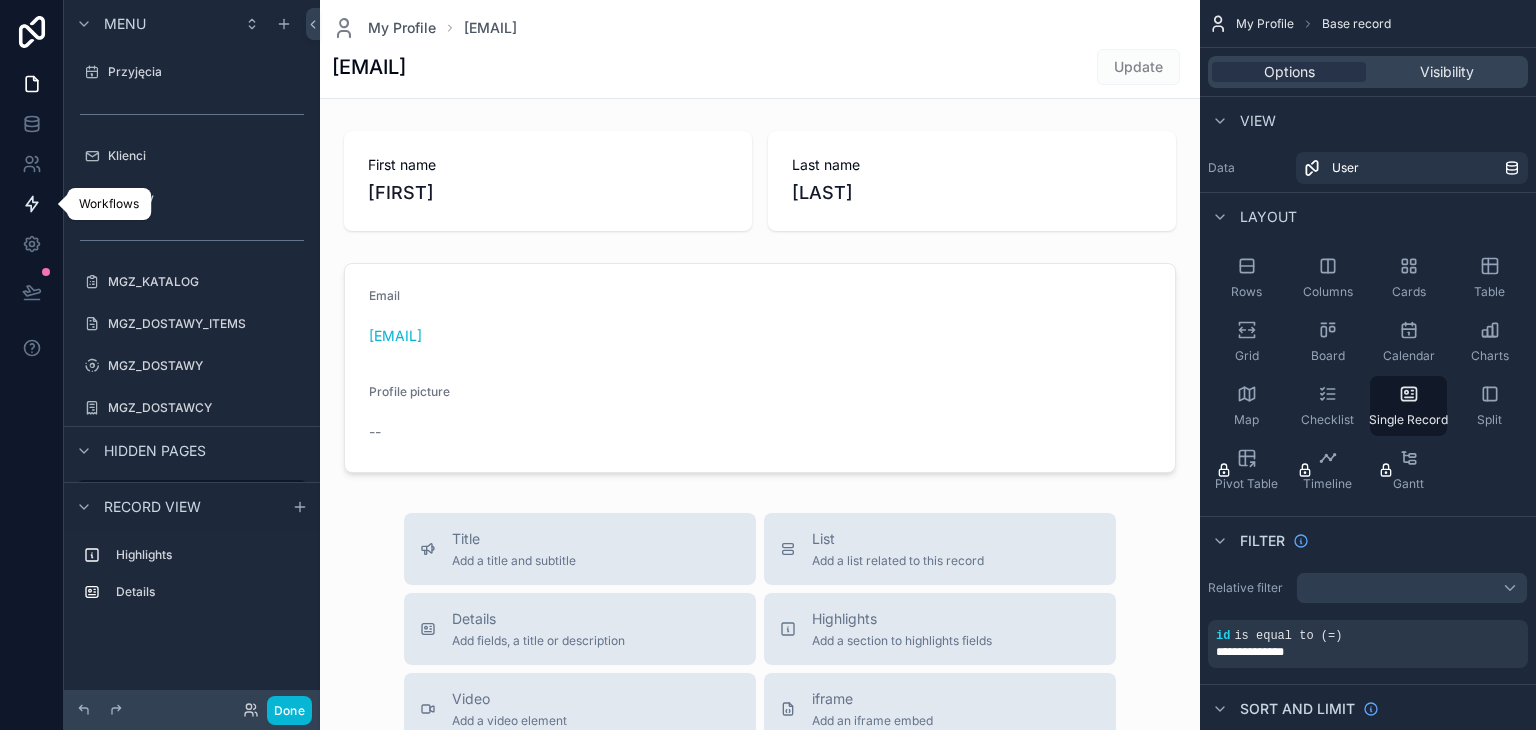 click 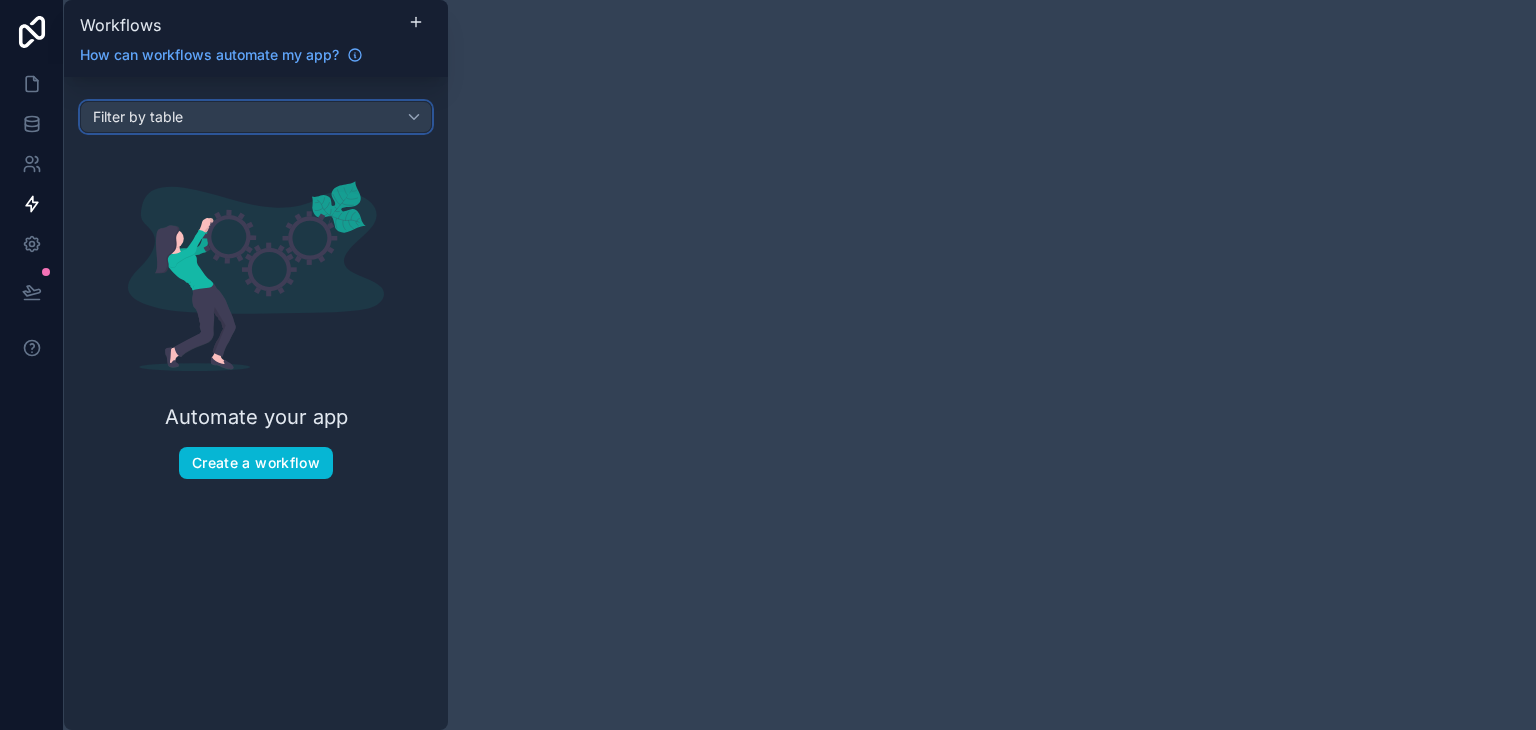 click on "Filter by table" at bounding box center [256, 117] 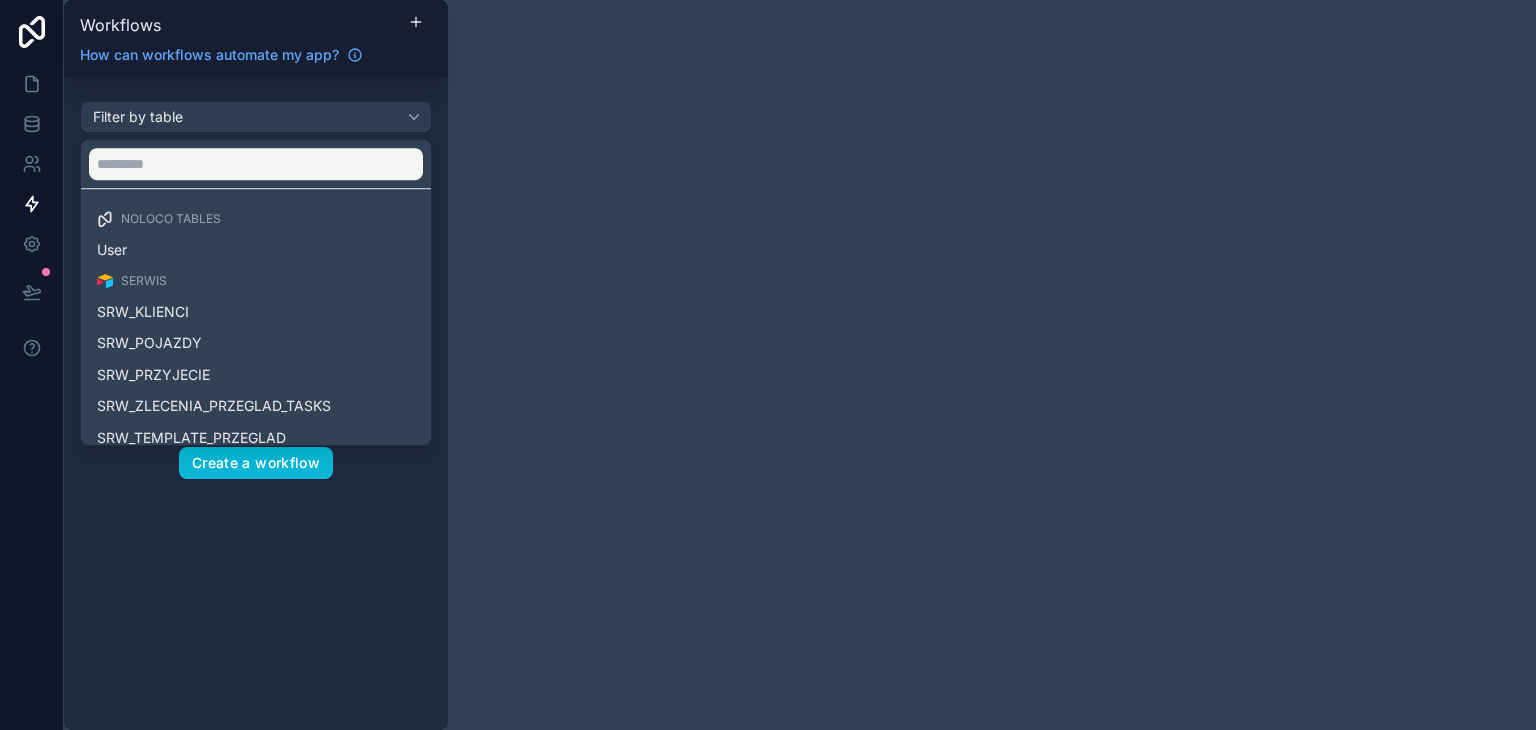 click at bounding box center (768, 365) 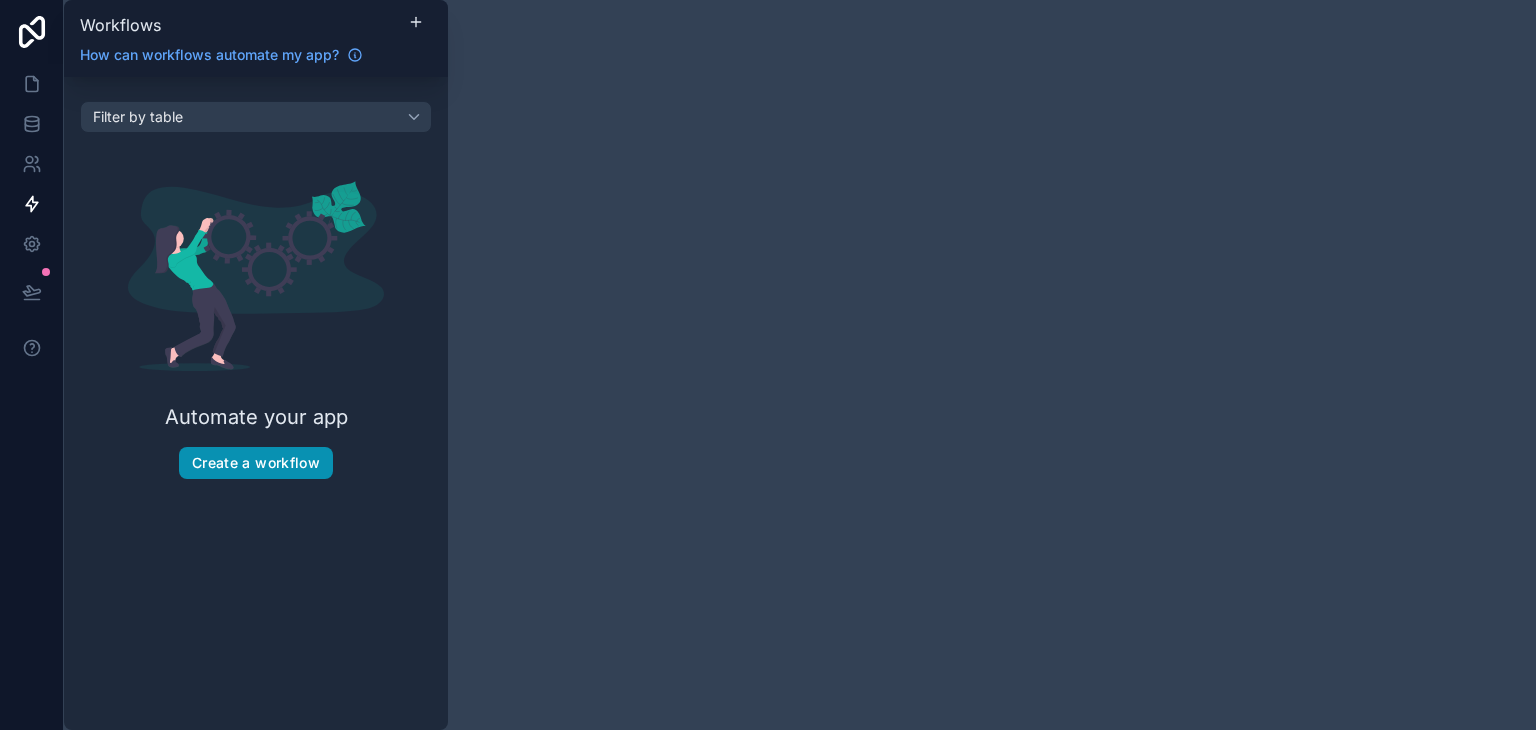 click on "Create a workflow" at bounding box center [256, 463] 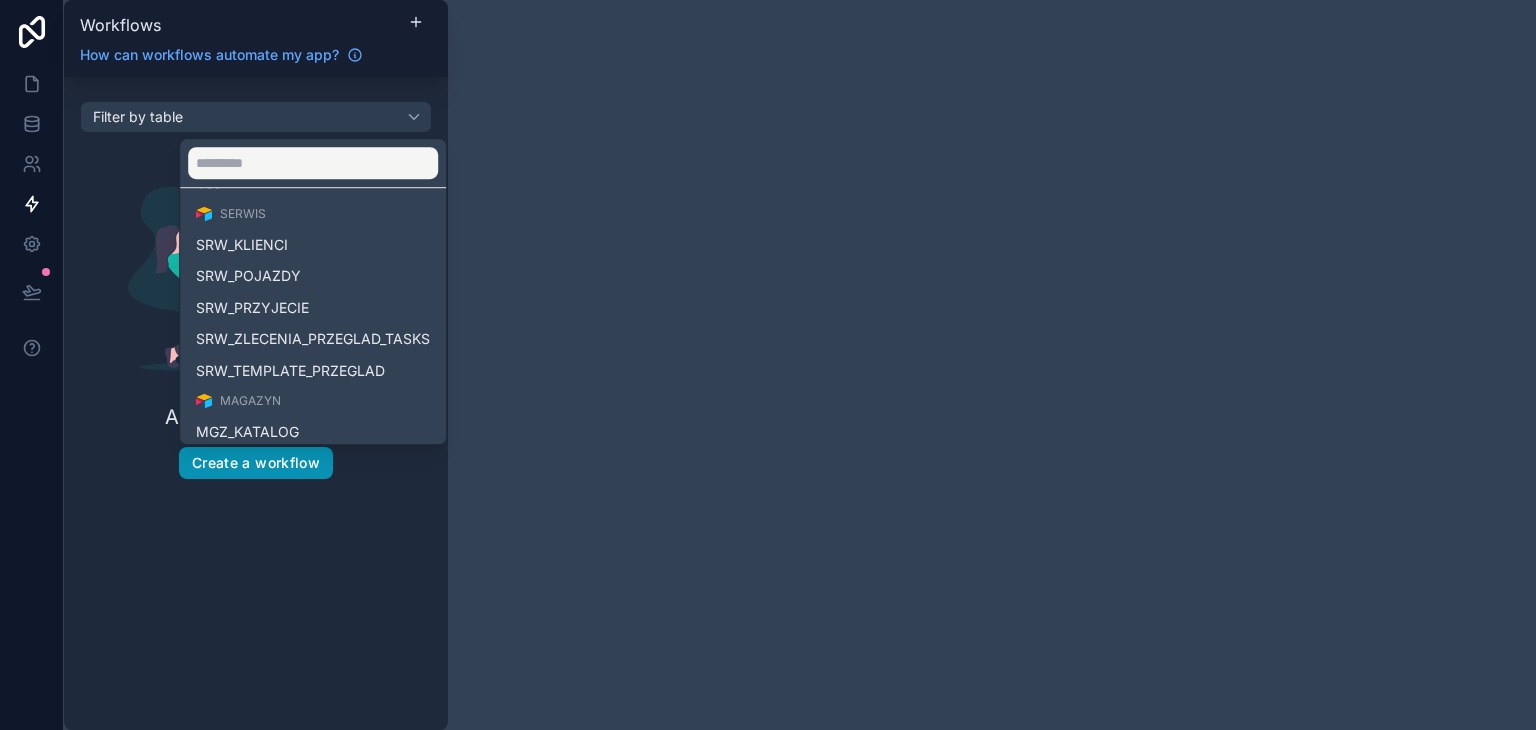 scroll, scrollTop: 100, scrollLeft: 0, axis: vertical 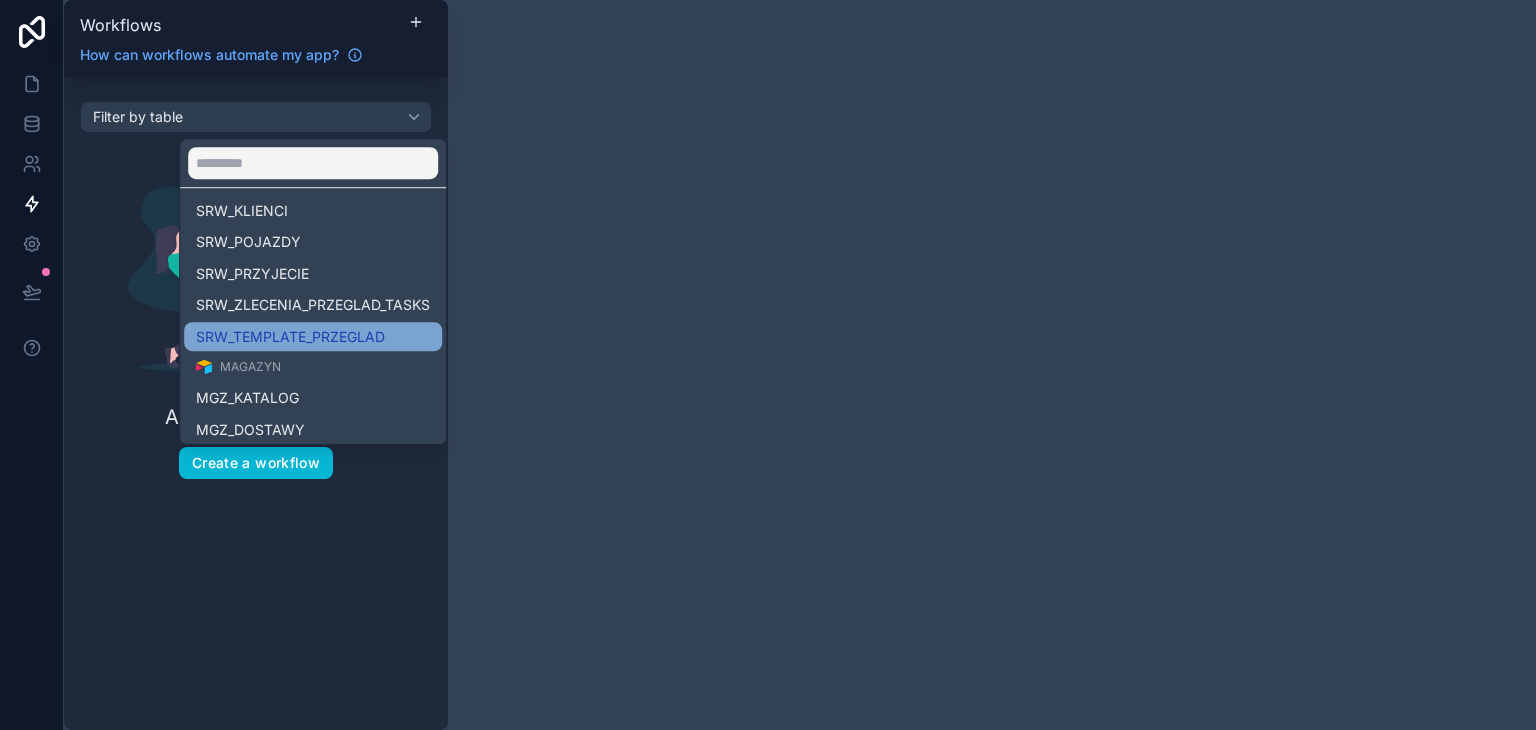 click on "SRW_TEMPLATE_PRZEGLAD" at bounding box center (290, 337) 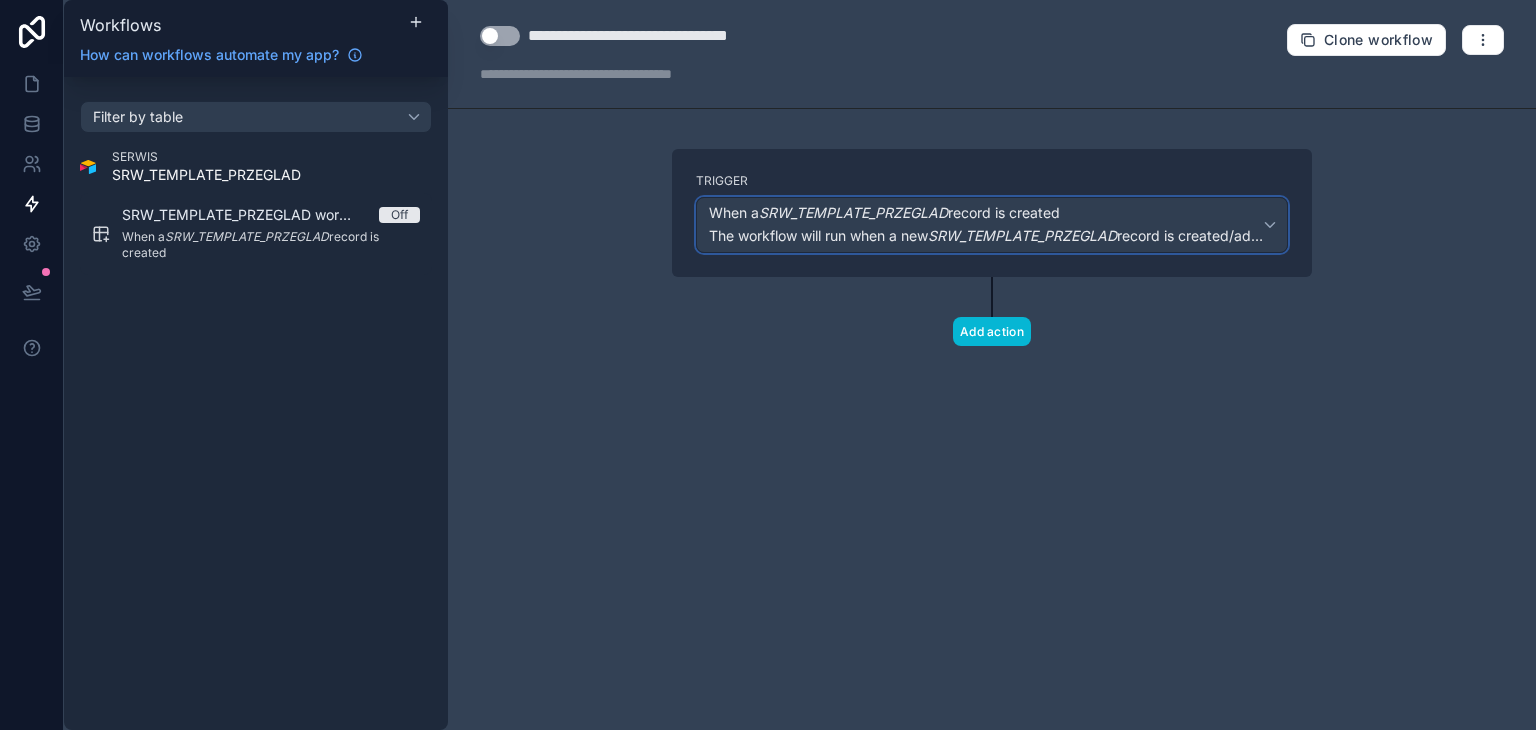 click on "When a  SRW_TEMPLATE_PRZEGLAD  record is created" at bounding box center (986, 213) 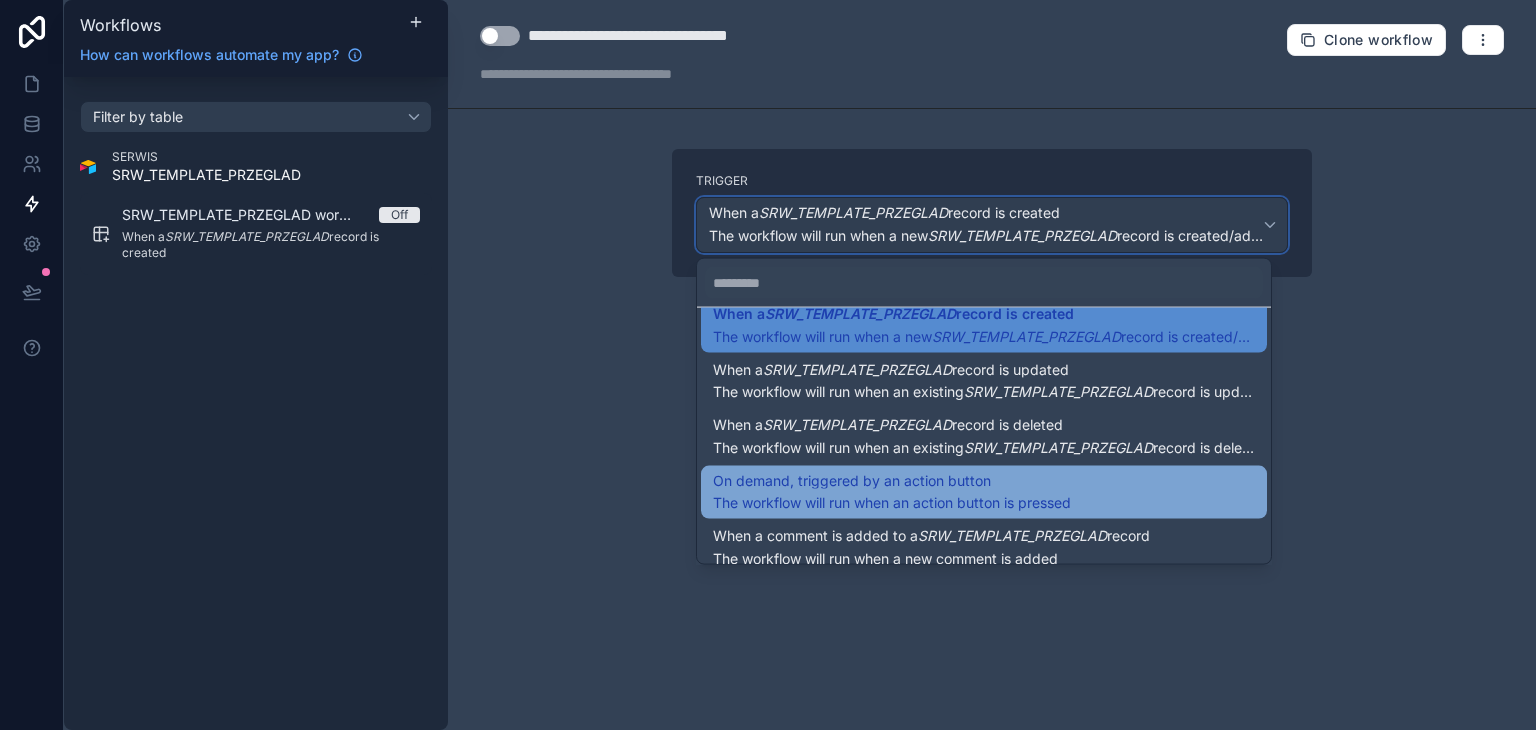 scroll, scrollTop: 39, scrollLeft: 0, axis: vertical 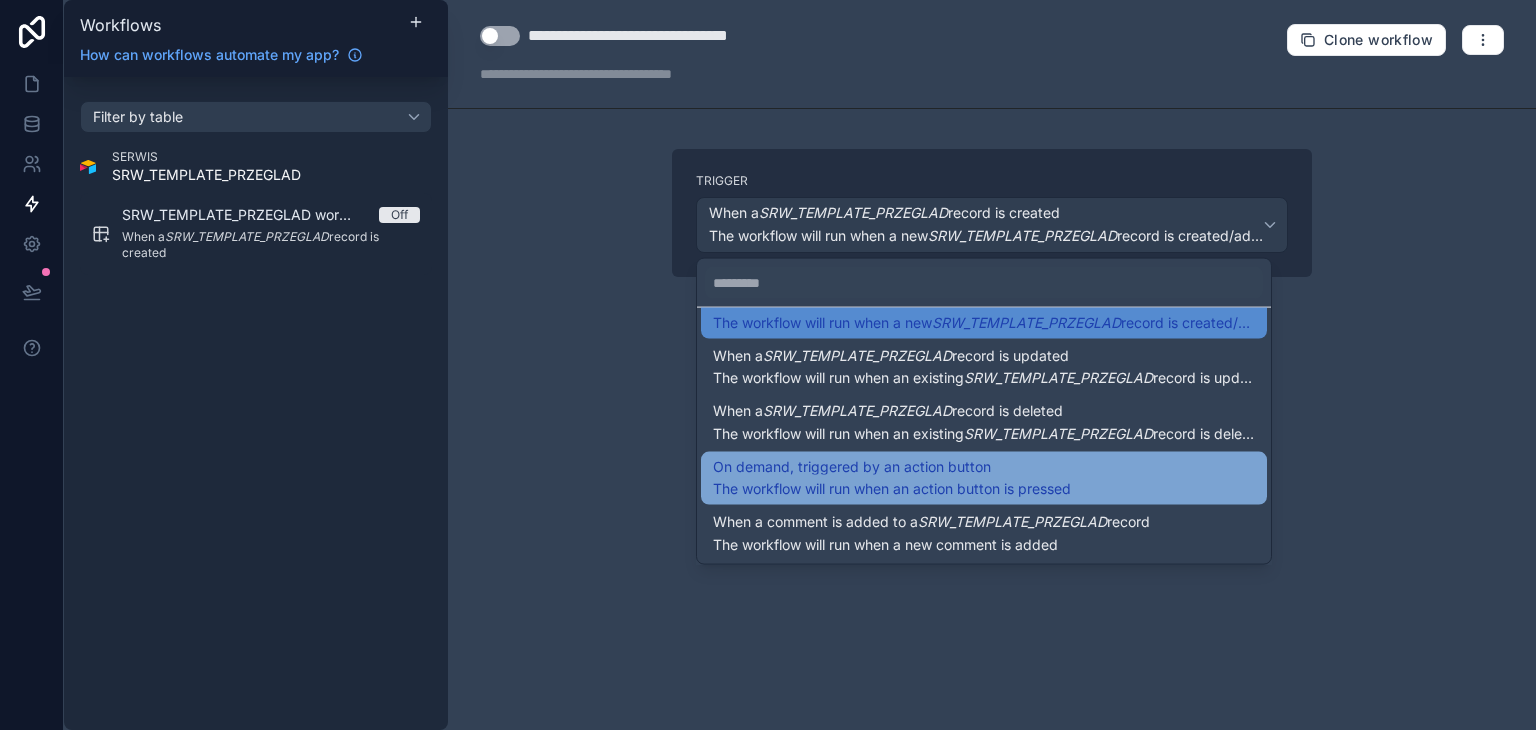 click on "On demand, triggered by an action button The workflow will run when an action button is pressed" at bounding box center [984, 478] 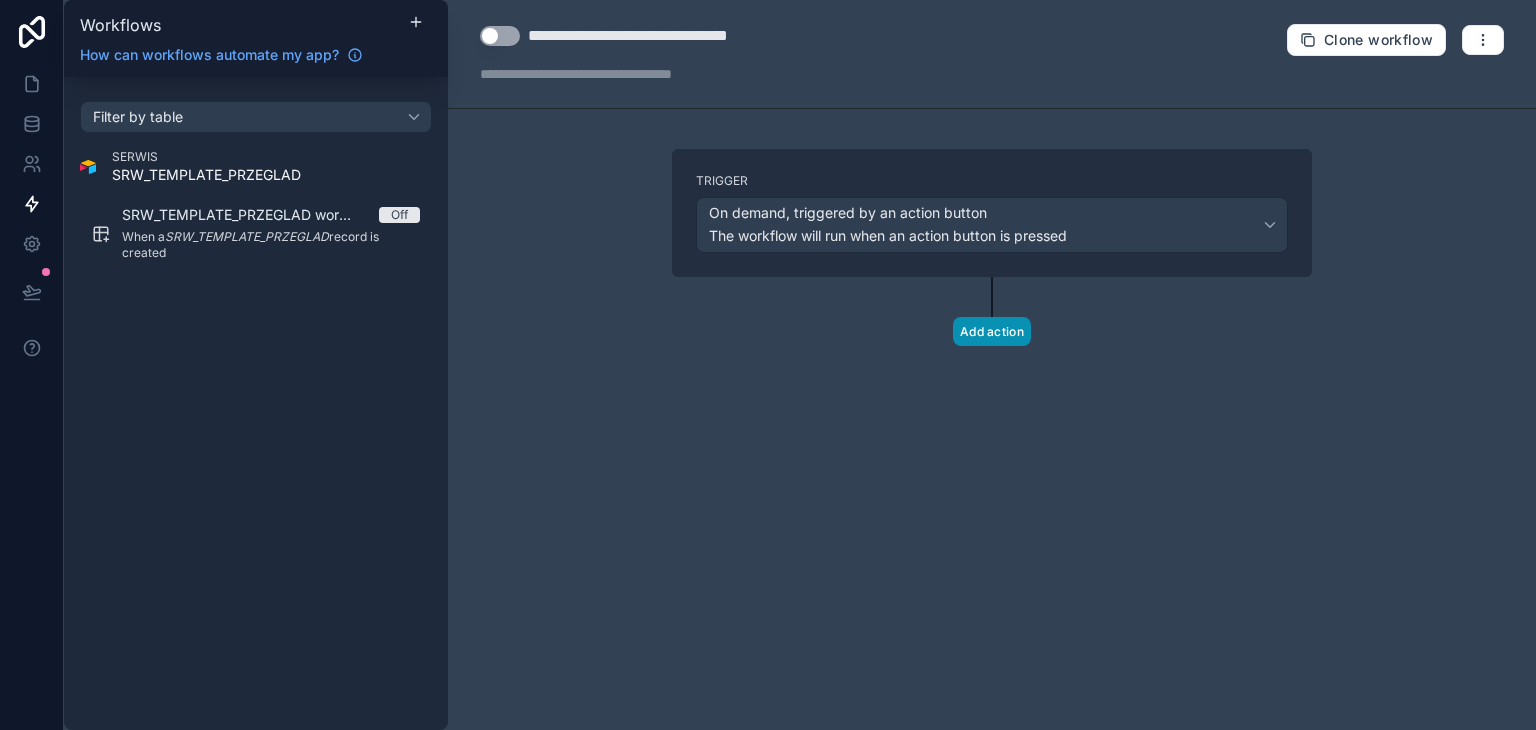 click on "Add action" at bounding box center [992, 331] 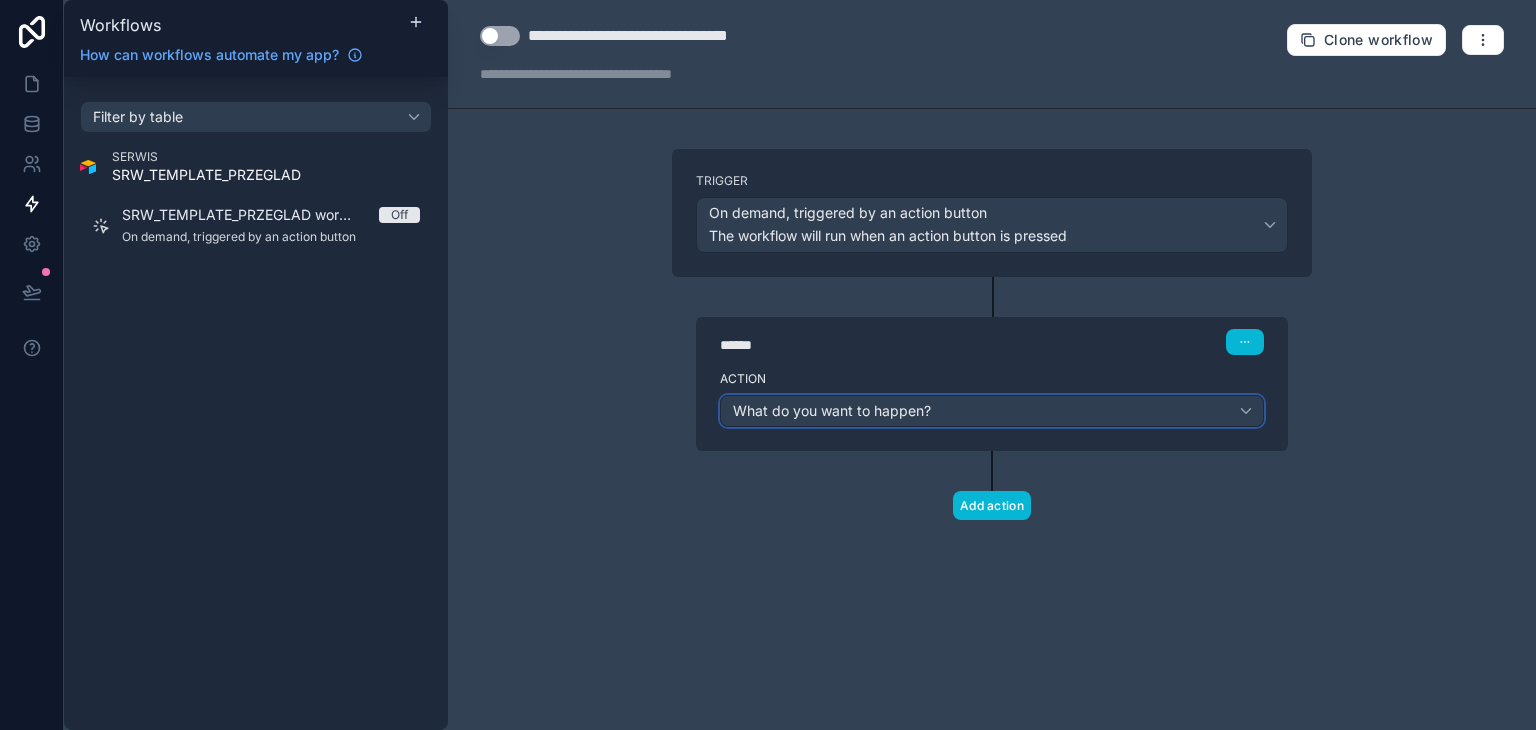 click on "What do you want to happen?" at bounding box center [832, 410] 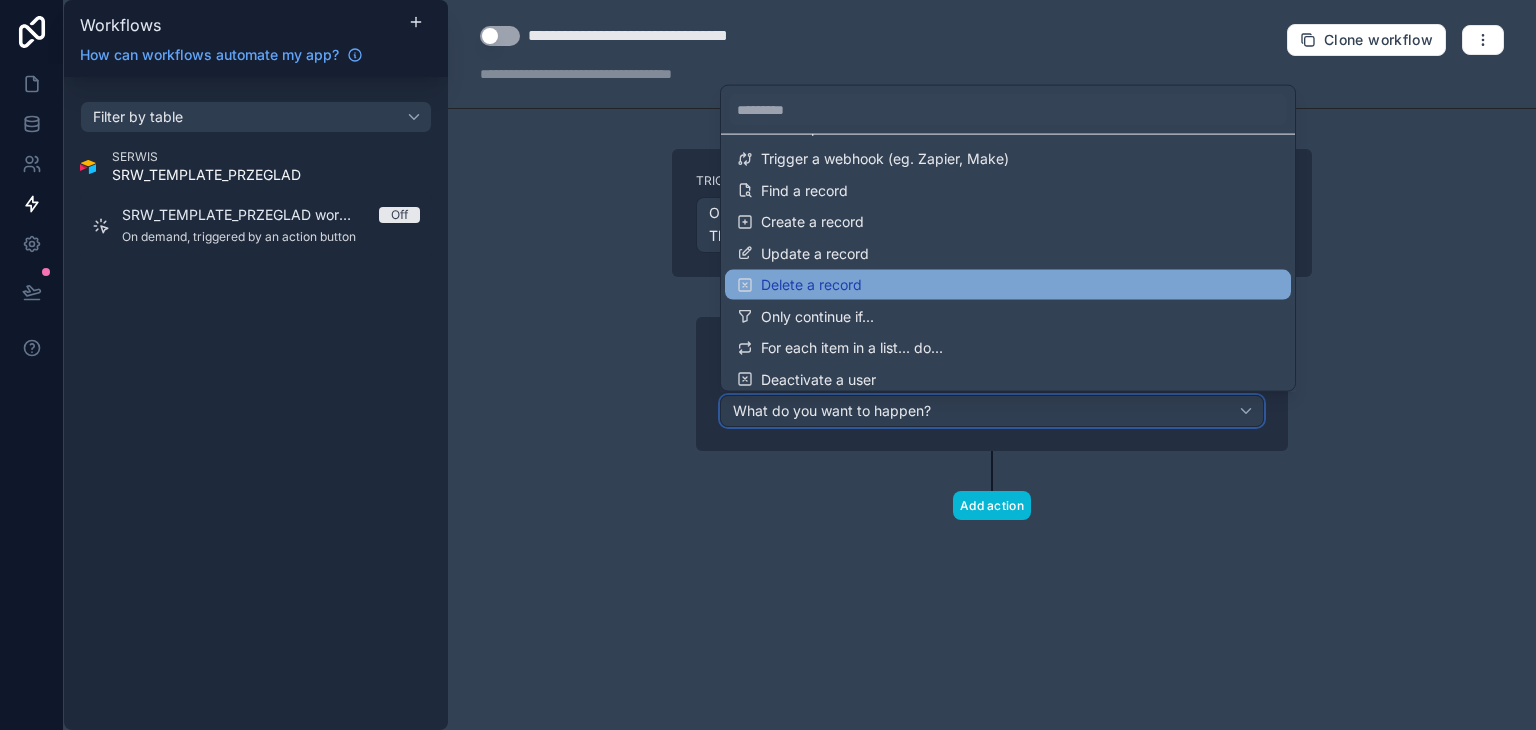 scroll, scrollTop: 100, scrollLeft: 0, axis: vertical 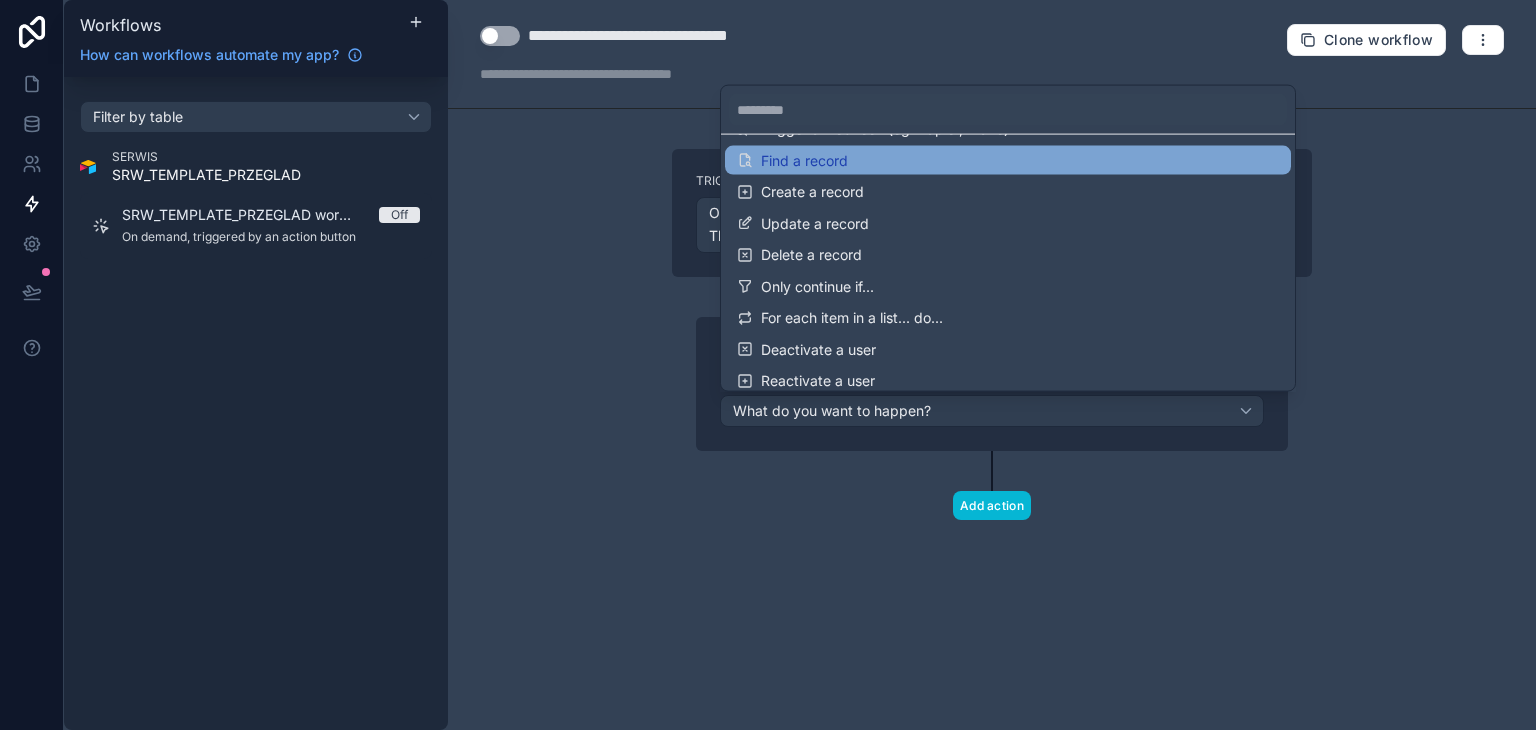 click on "Find a record" at bounding box center [1008, 160] 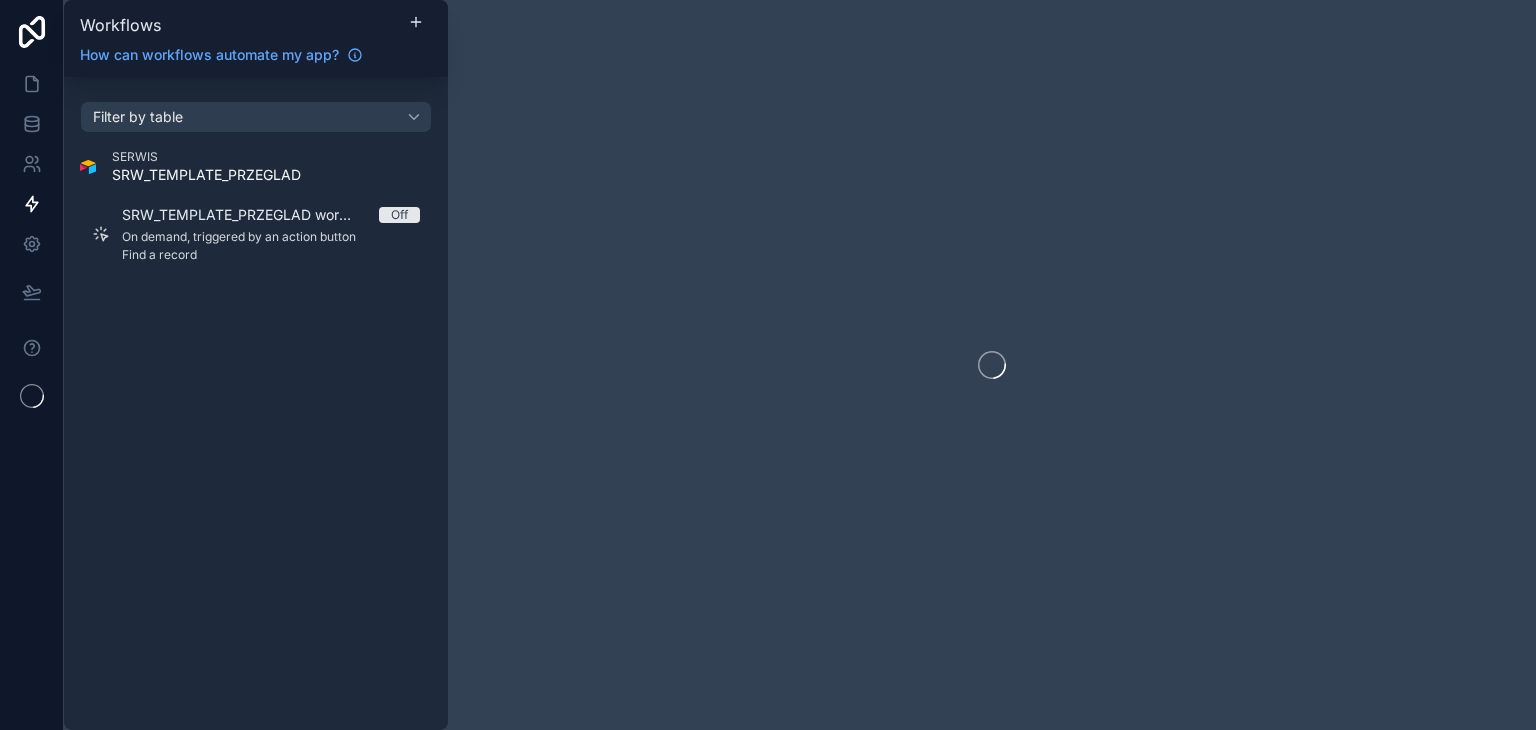 scroll, scrollTop: 0, scrollLeft: 0, axis: both 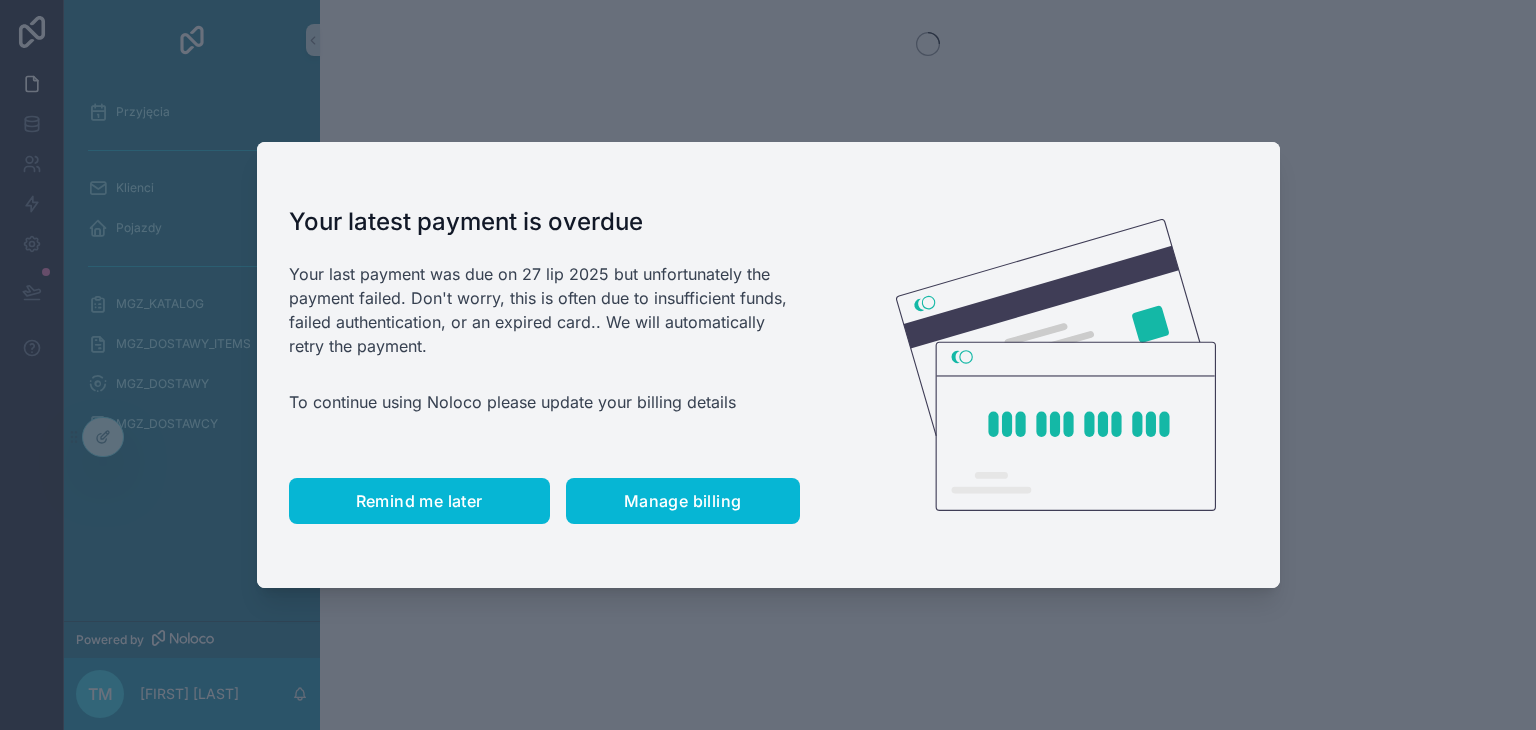 click on "Remind me later" at bounding box center [419, 501] 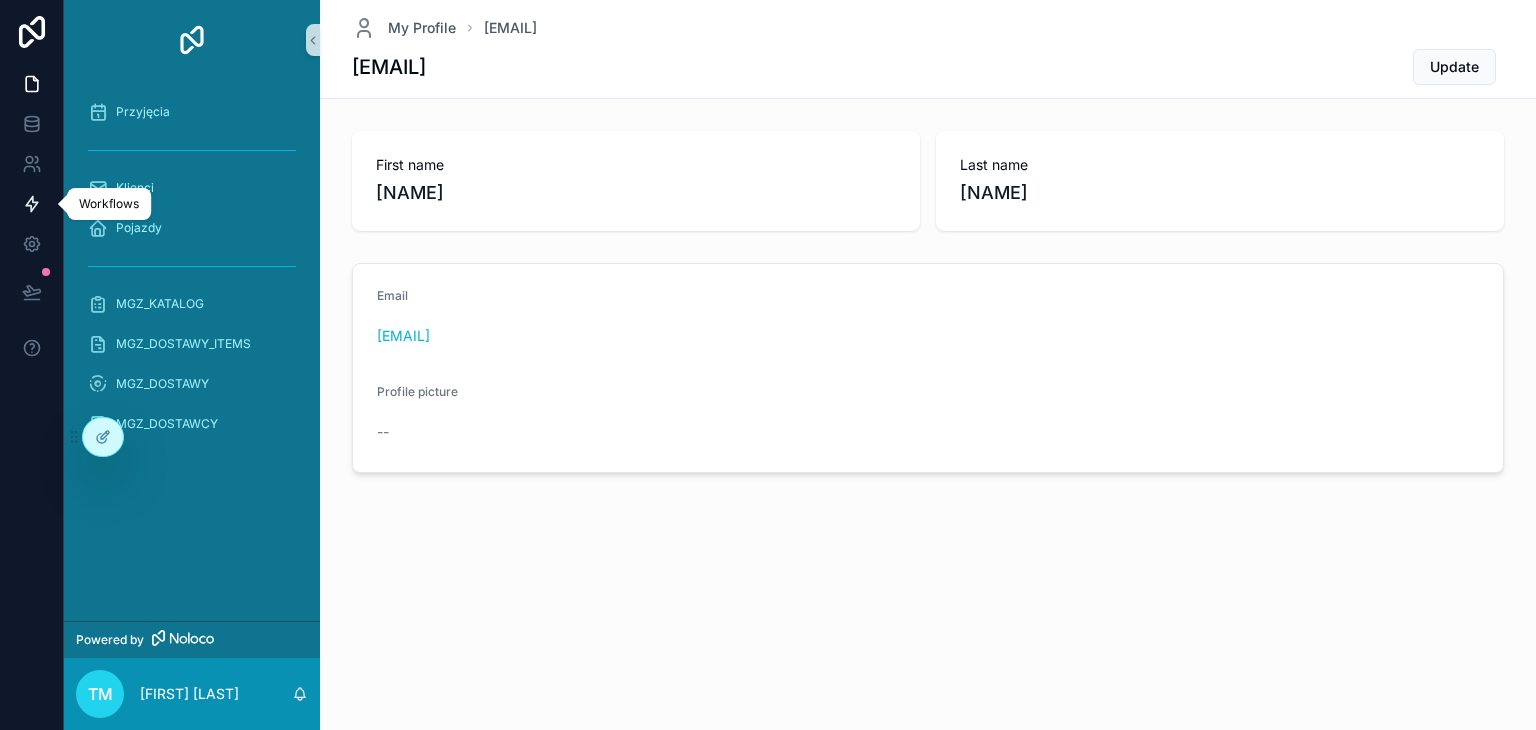 click at bounding box center (31, 204) 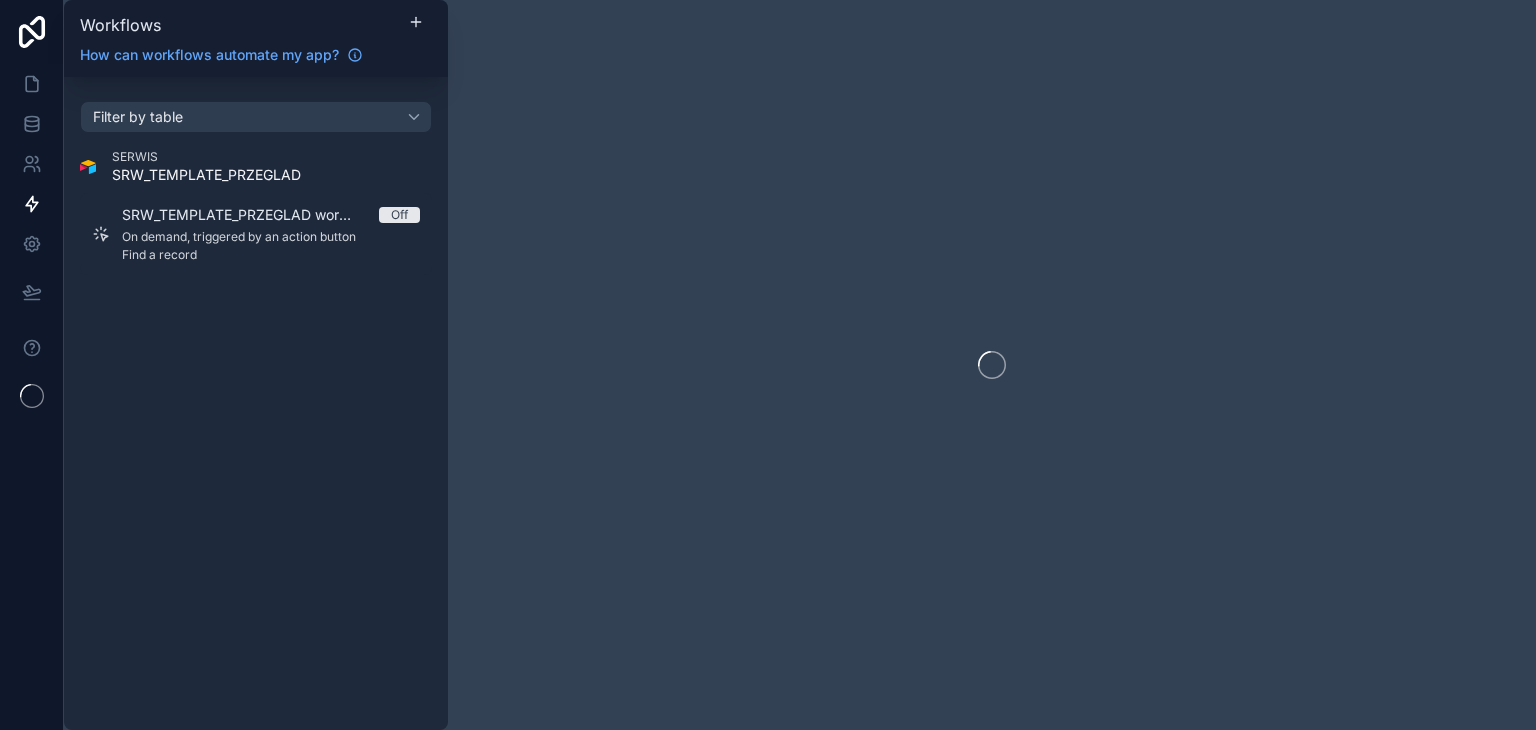 scroll, scrollTop: 0, scrollLeft: 0, axis: both 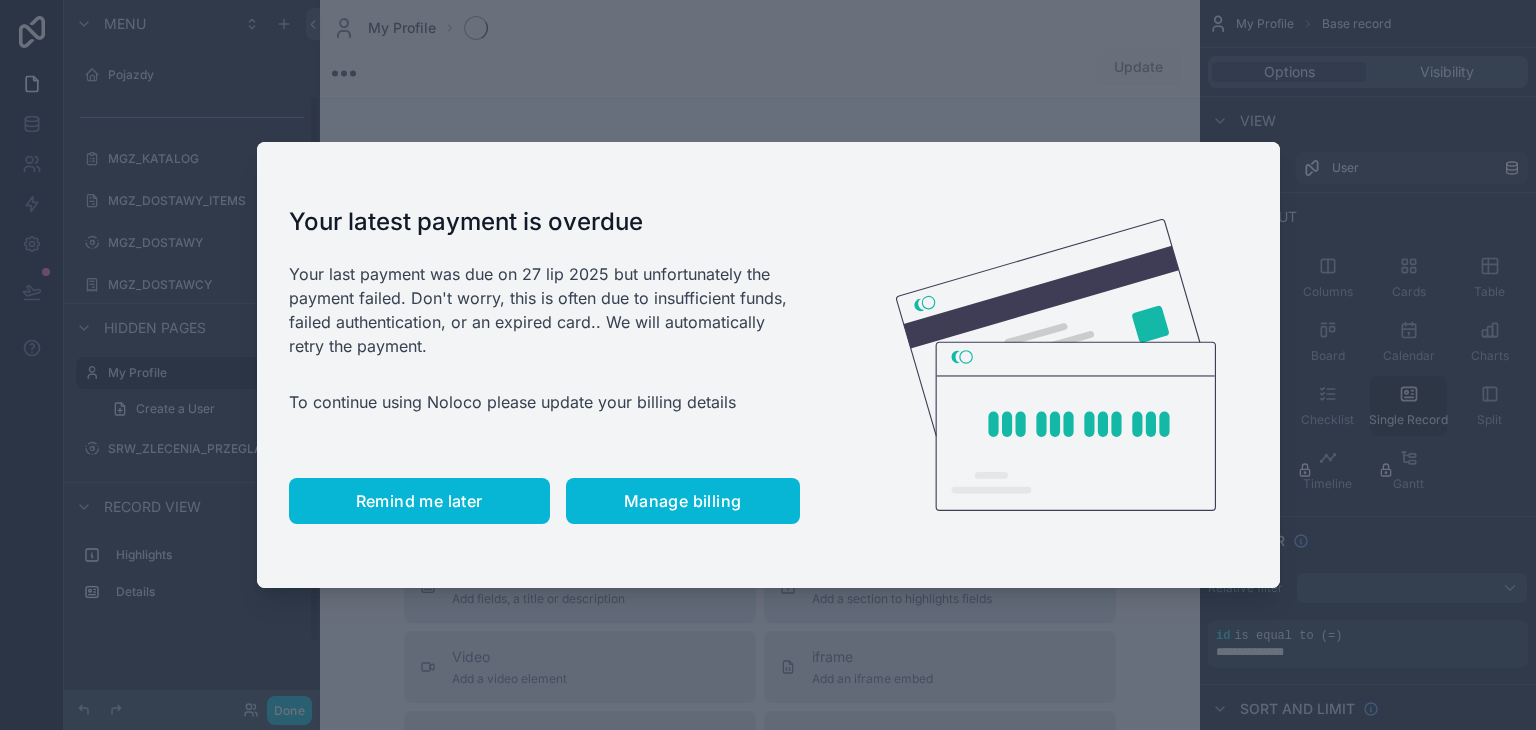 click on "Remind me later" at bounding box center (419, 501) 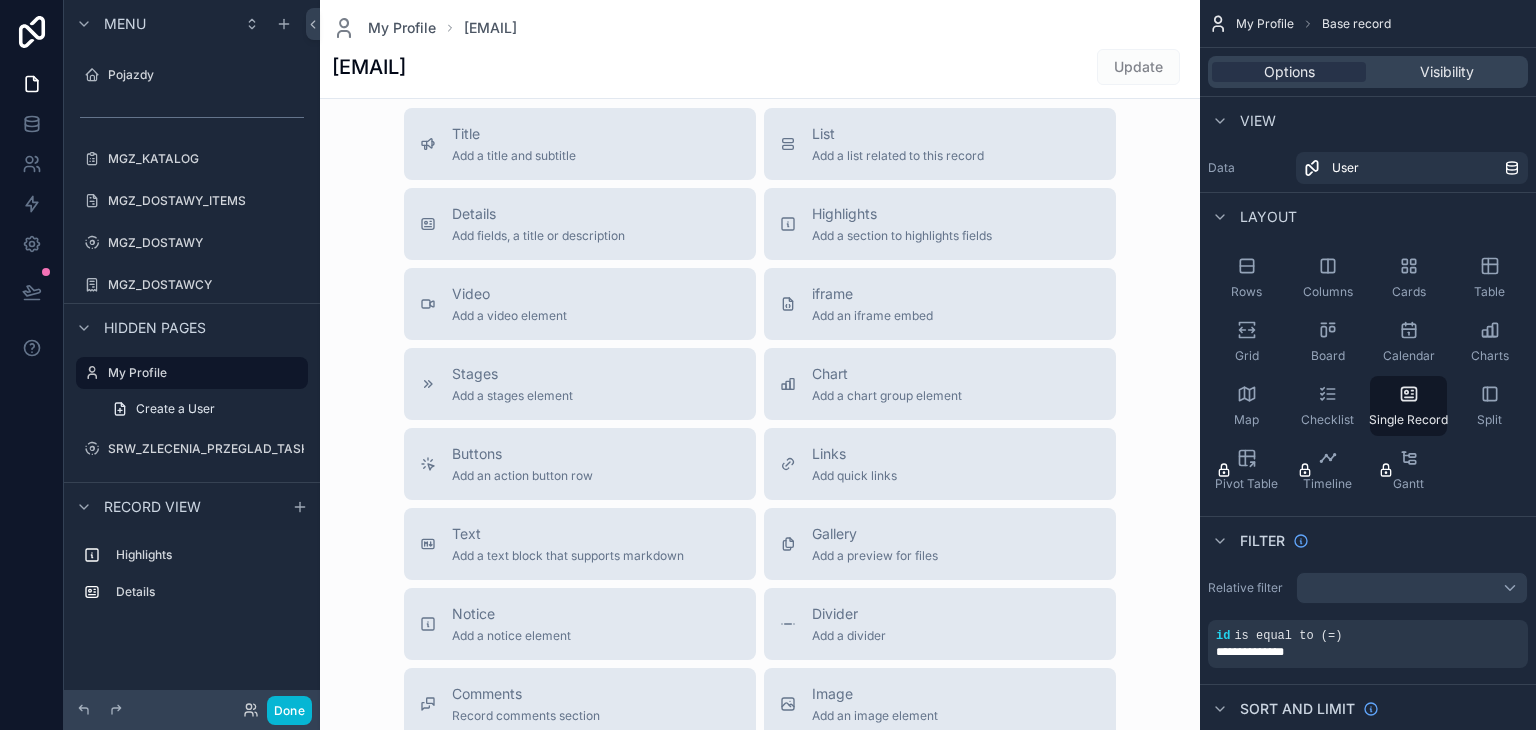 scroll, scrollTop: 655, scrollLeft: 0, axis: vertical 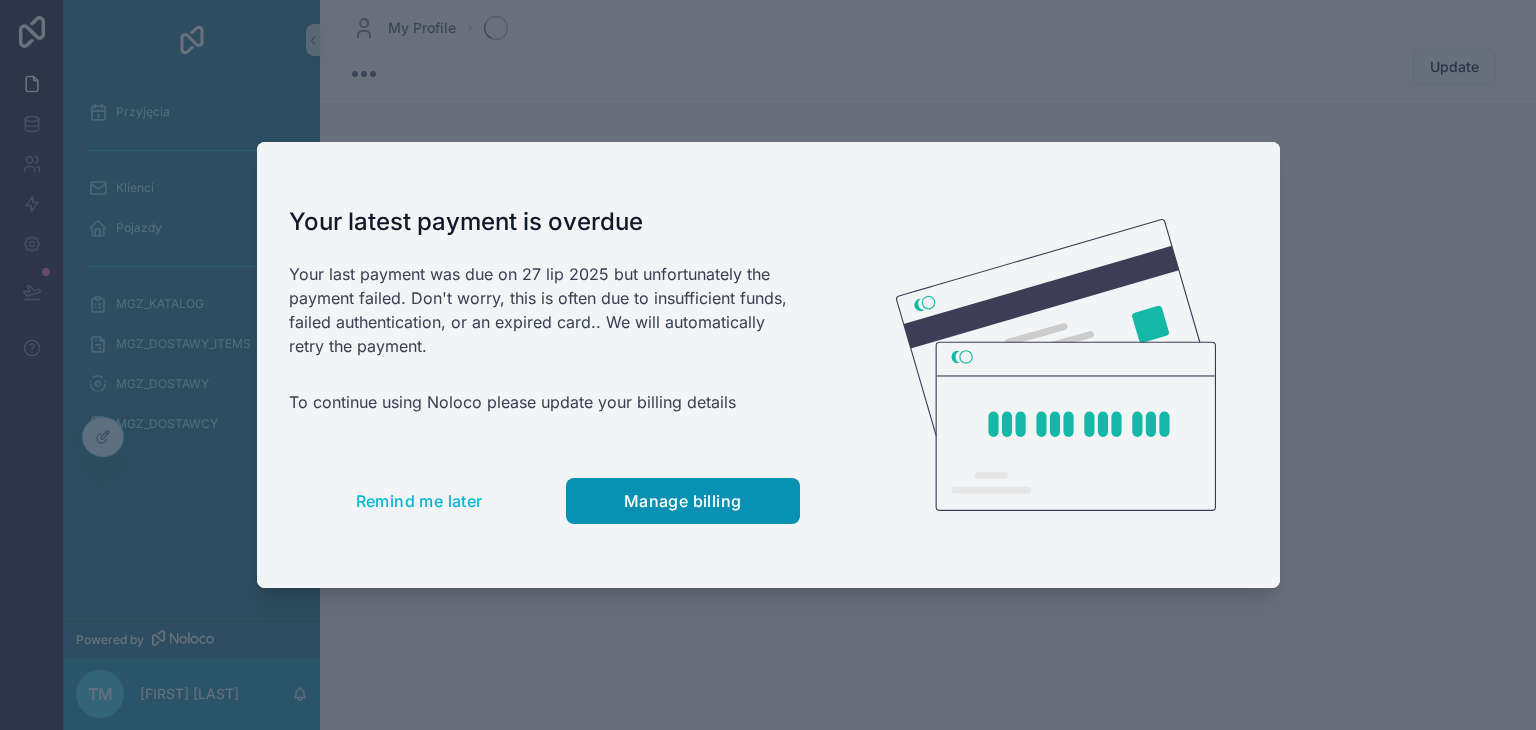 click on "Manage billing" at bounding box center (683, 501) 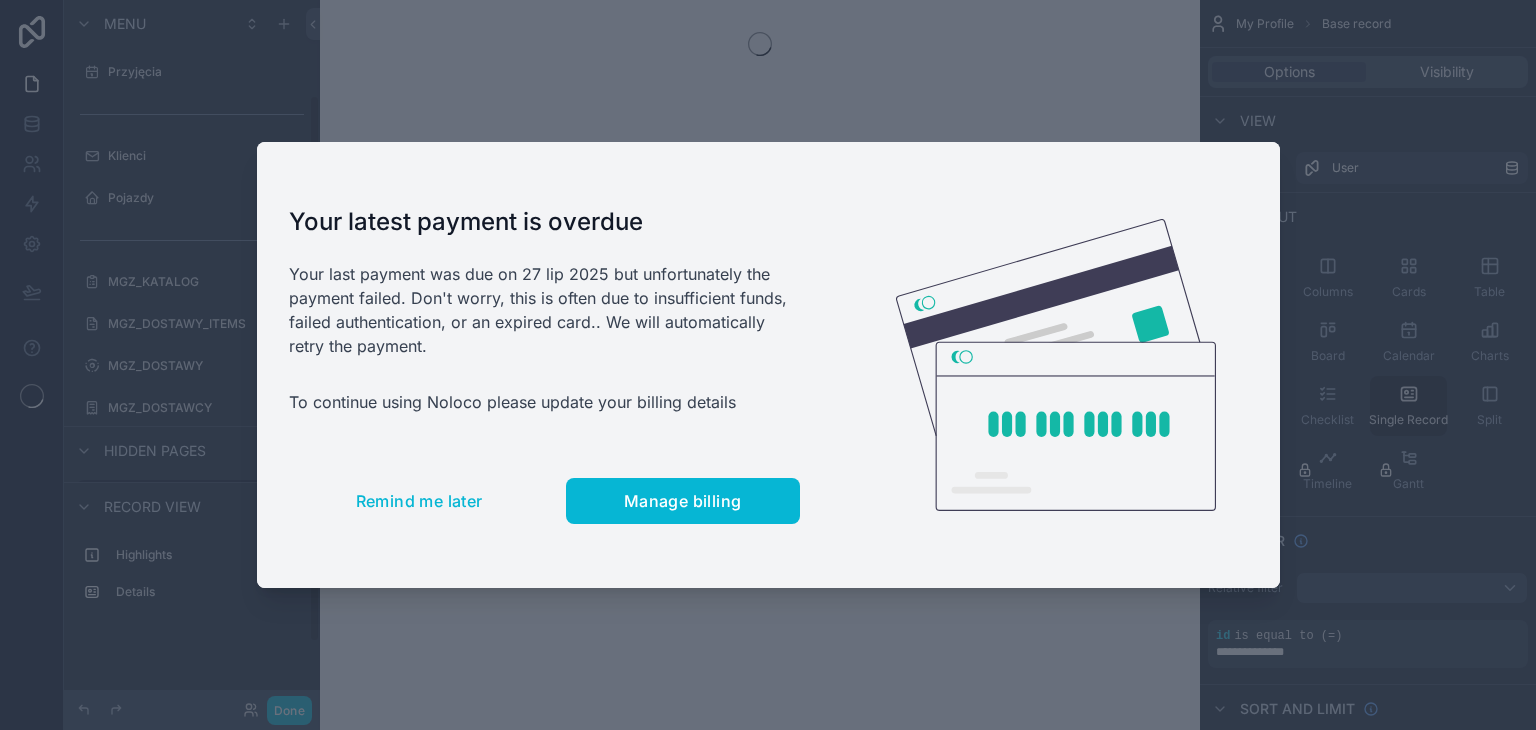 scroll, scrollTop: 0, scrollLeft: 0, axis: both 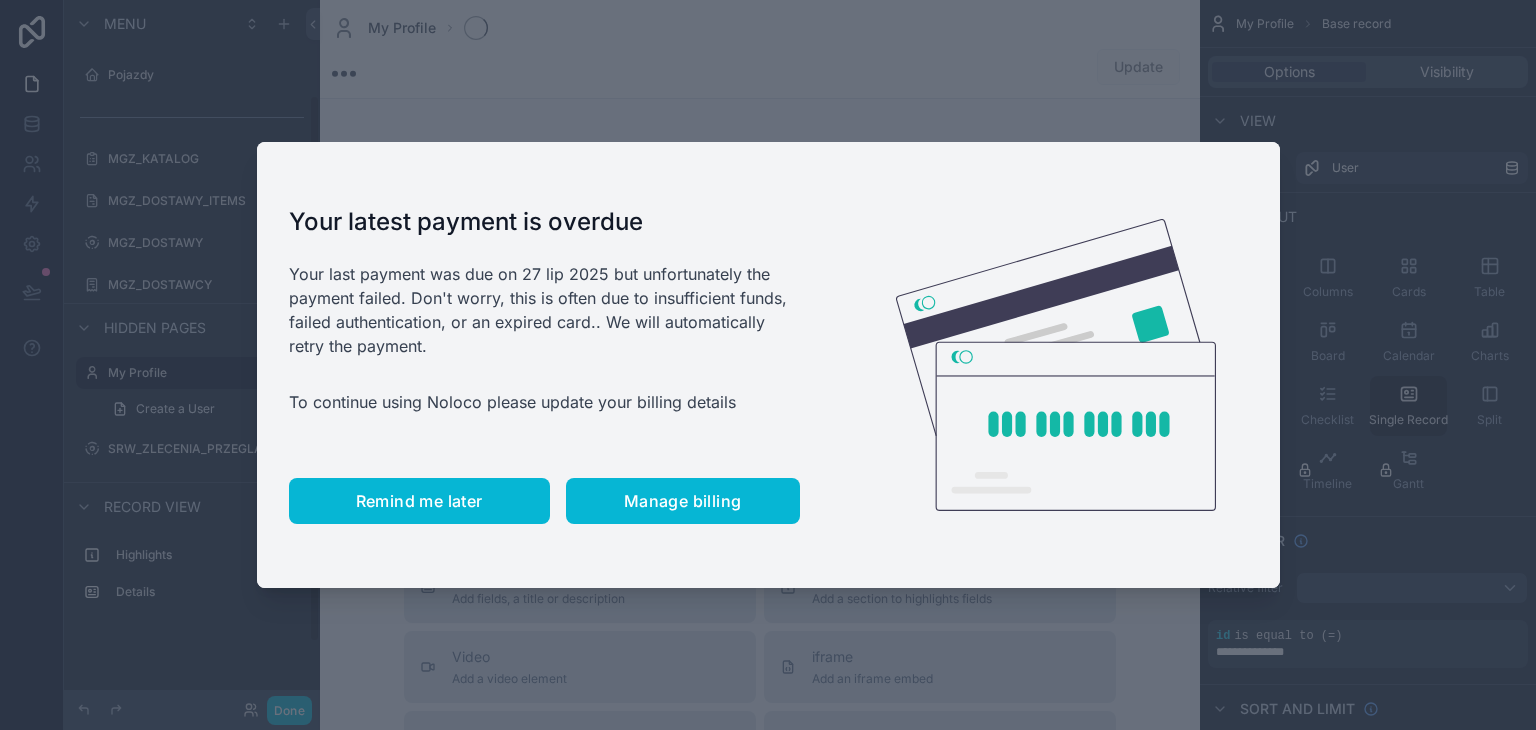 click on "Remind me later" at bounding box center [419, 501] 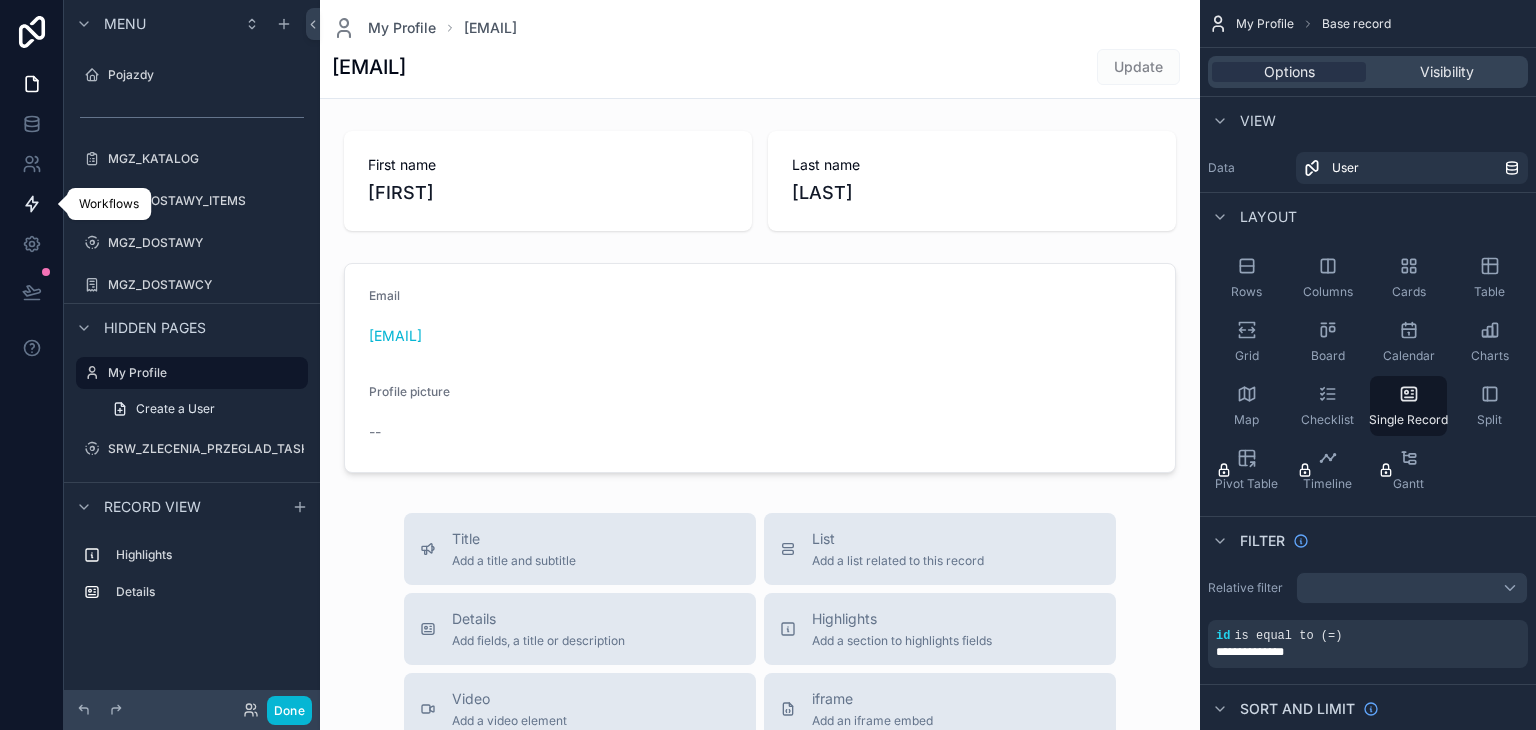 click at bounding box center [31, 204] 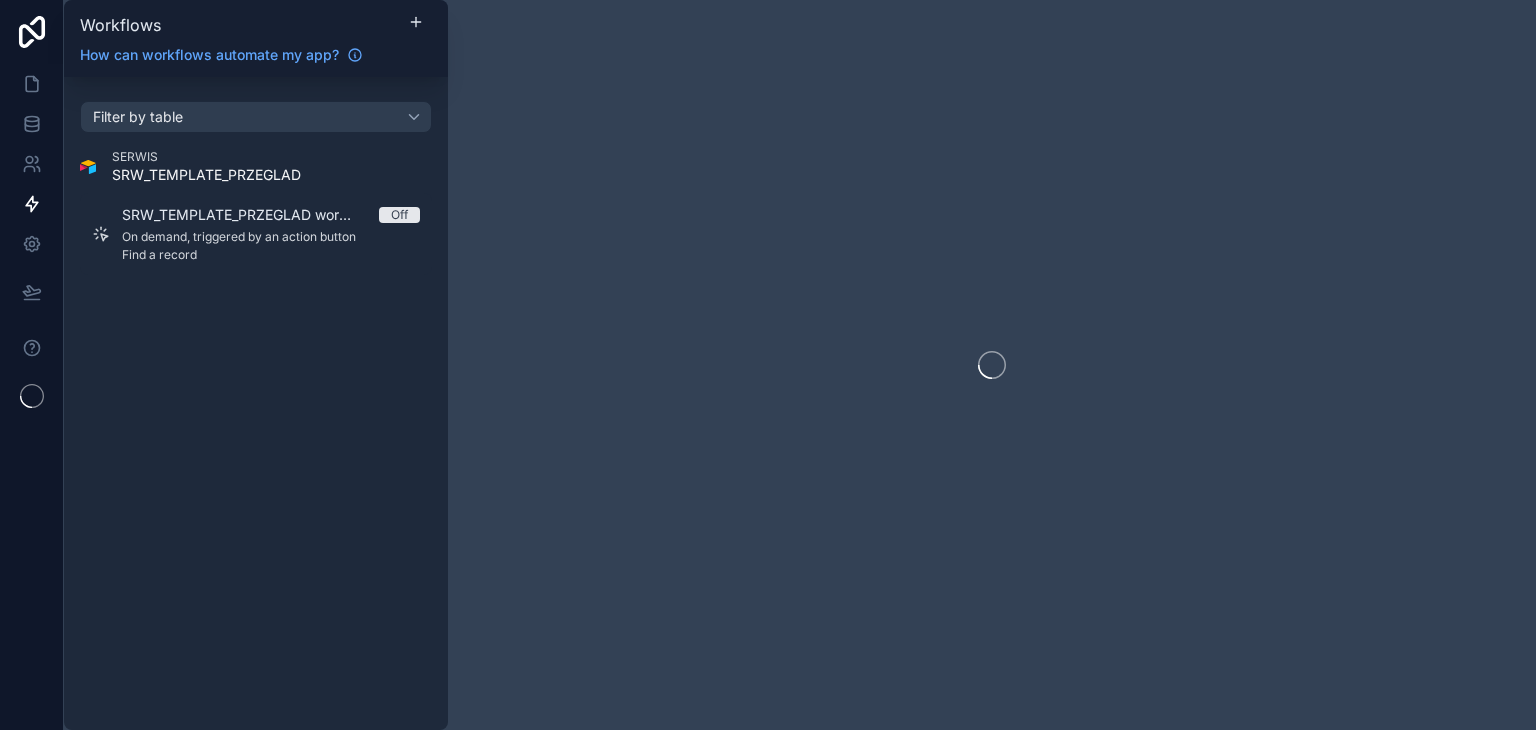 scroll, scrollTop: 0, scrollLeft: 0, axis: both 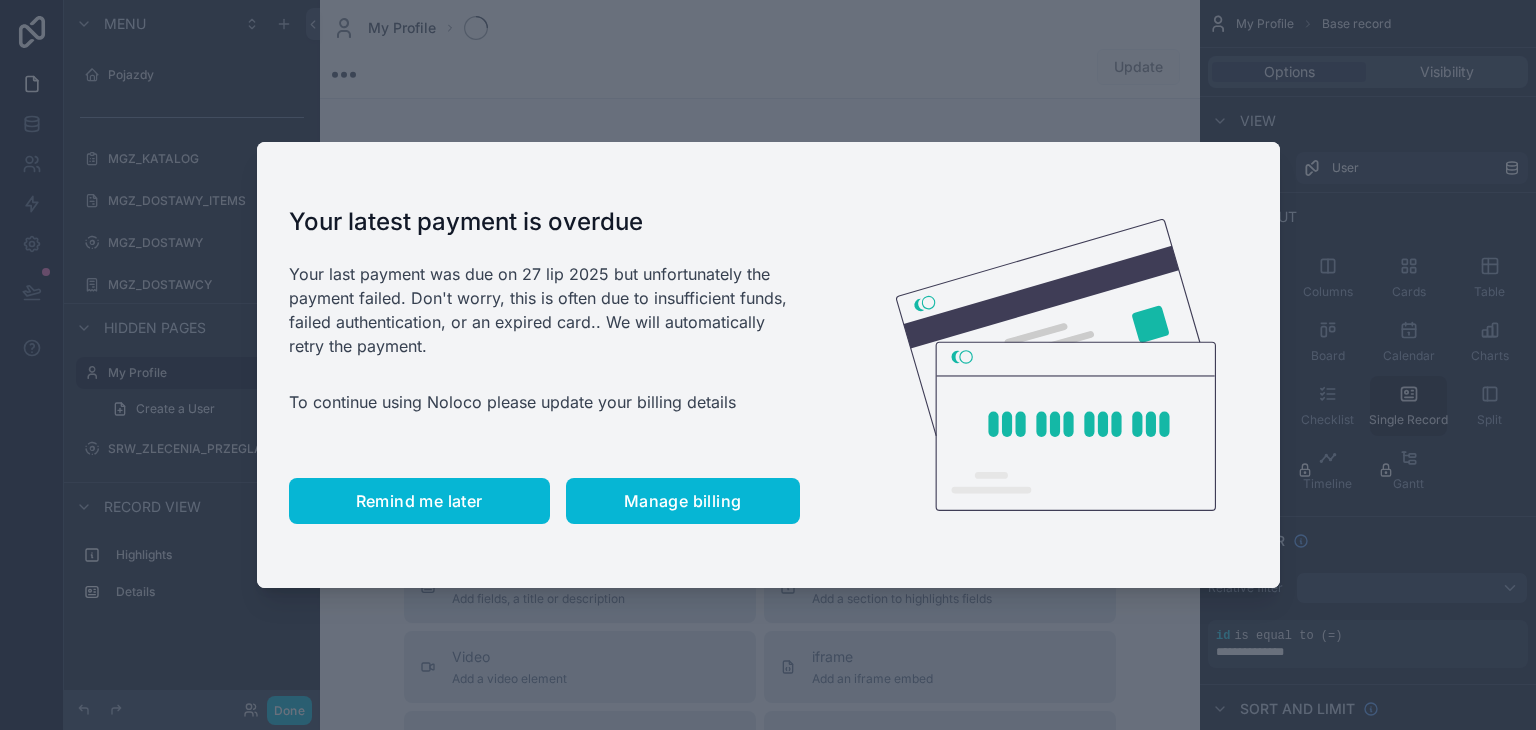 click on "Remind me later" at bounding box center (419, 501) 